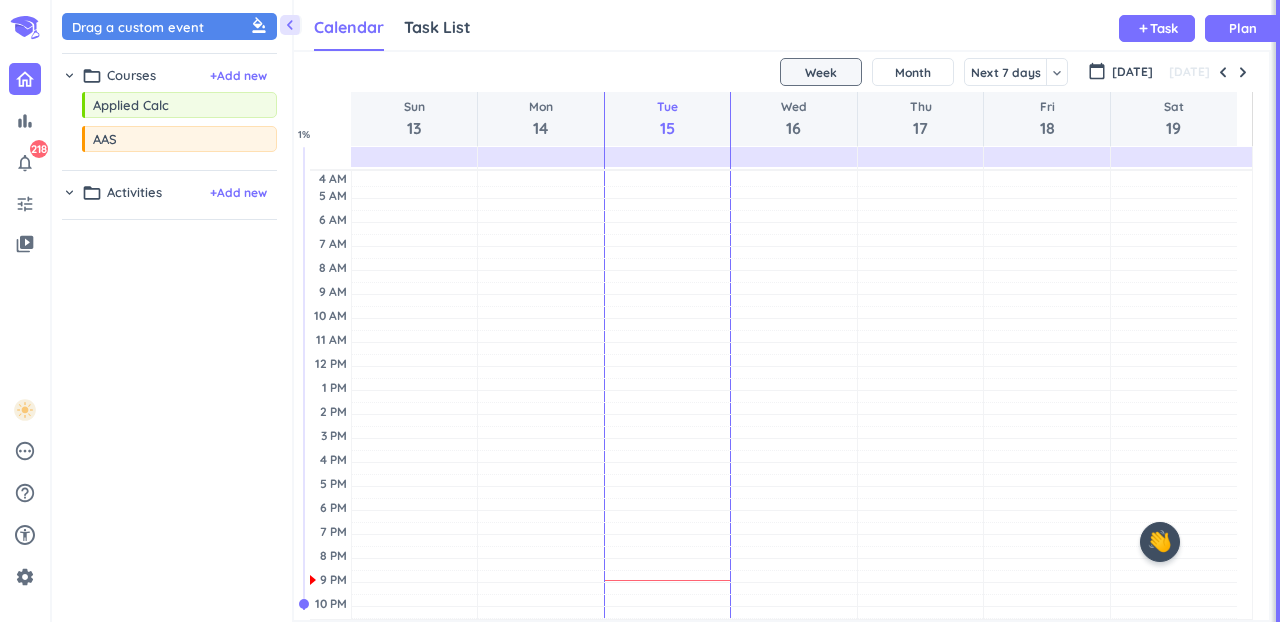 scroll, scrollTop: 0, scrollLeft: 0, axis: both 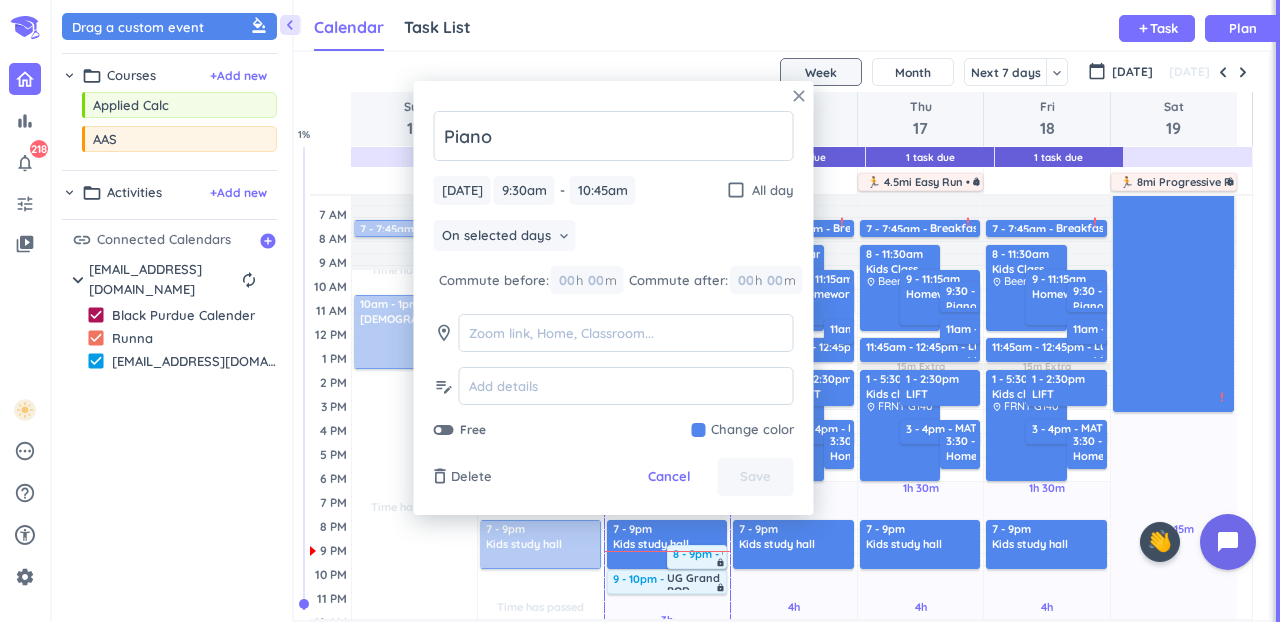 click on "close" at bounding box center [799, 96] 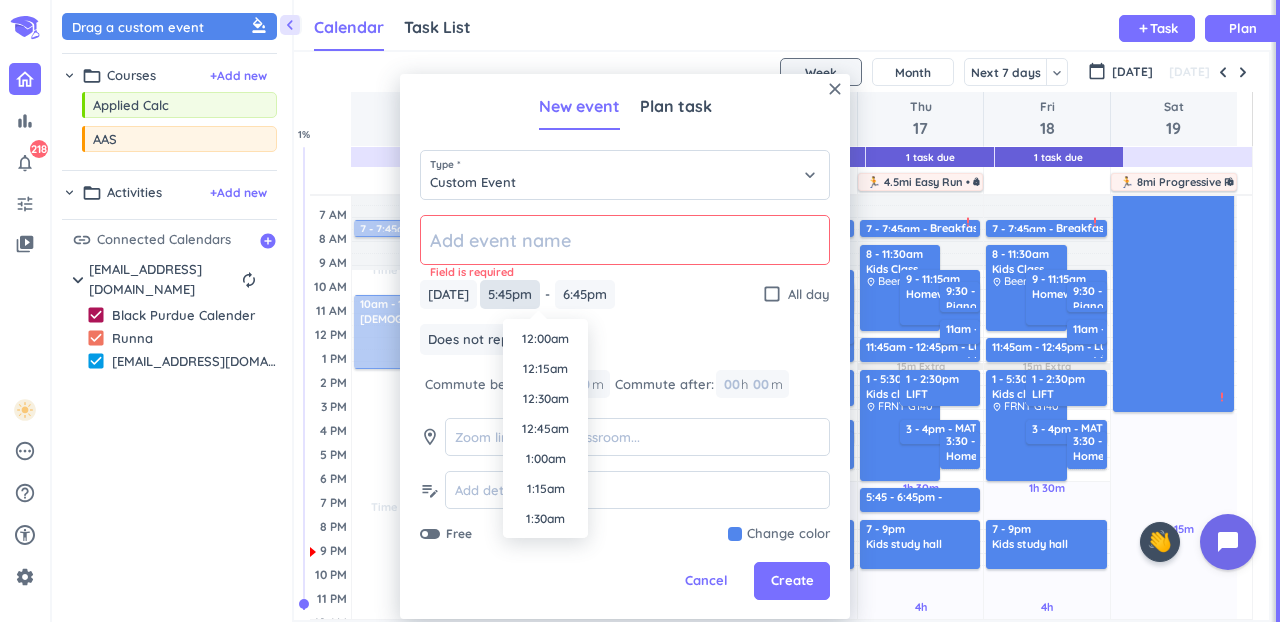 click on "5:45pm" at bounding box center [510, 294] 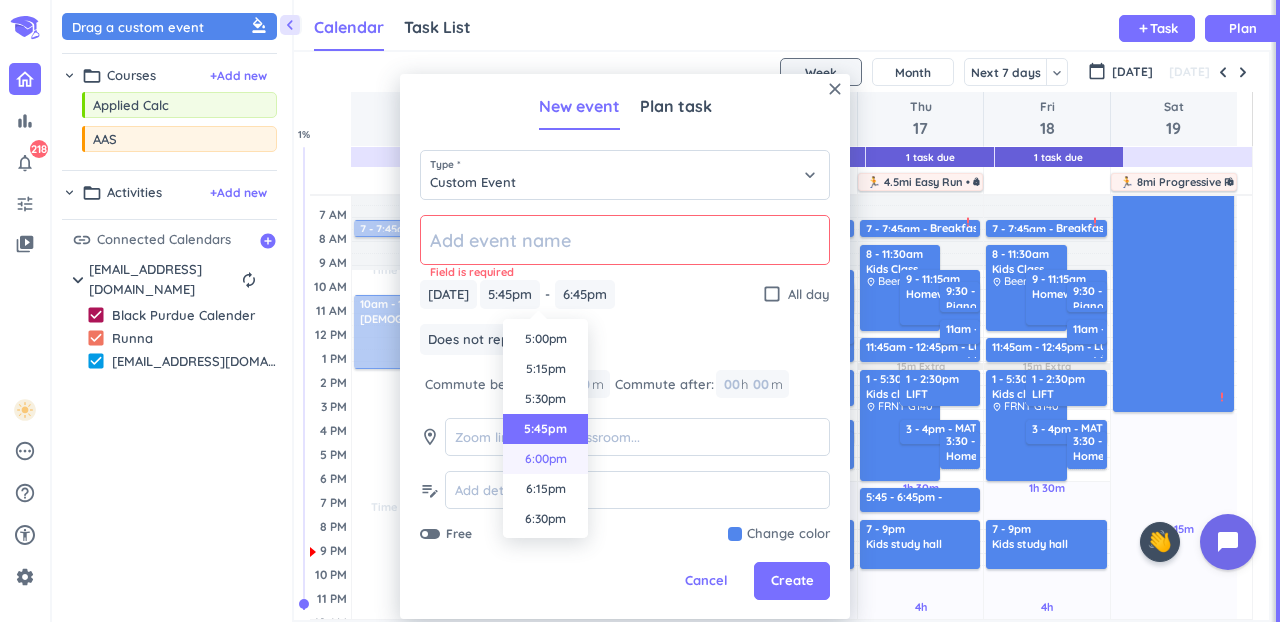 click on "6:00pm" at bounding box center [545, 459] 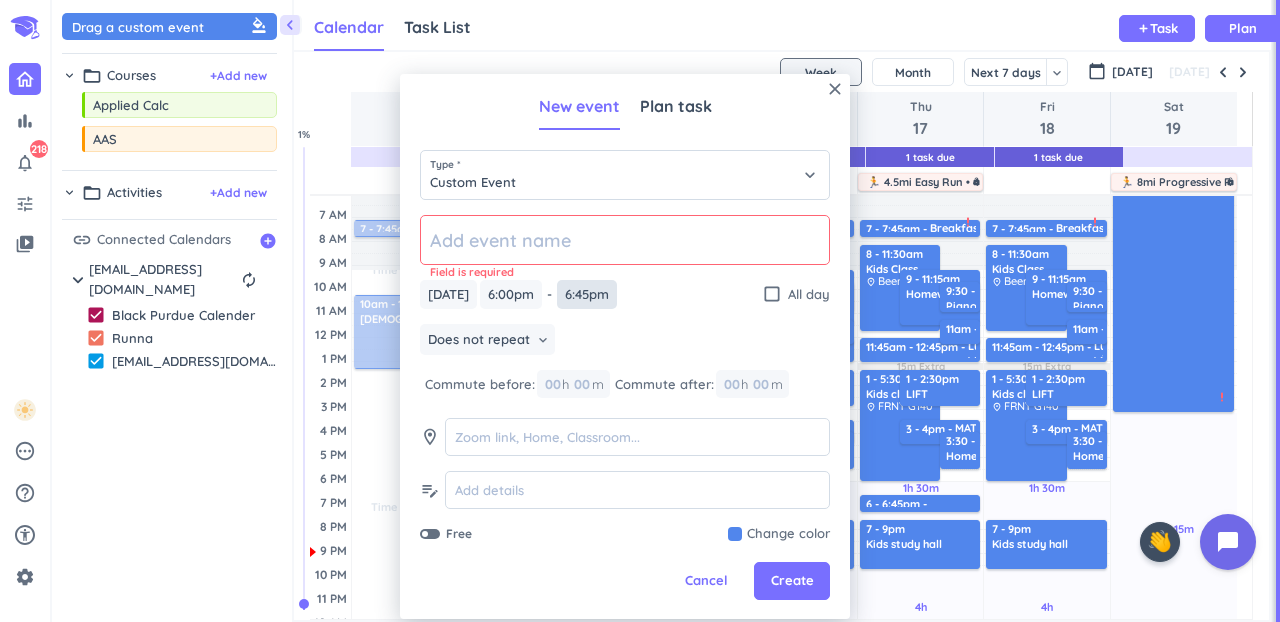 click on "6:45pm" at bounding box center [587, 294] 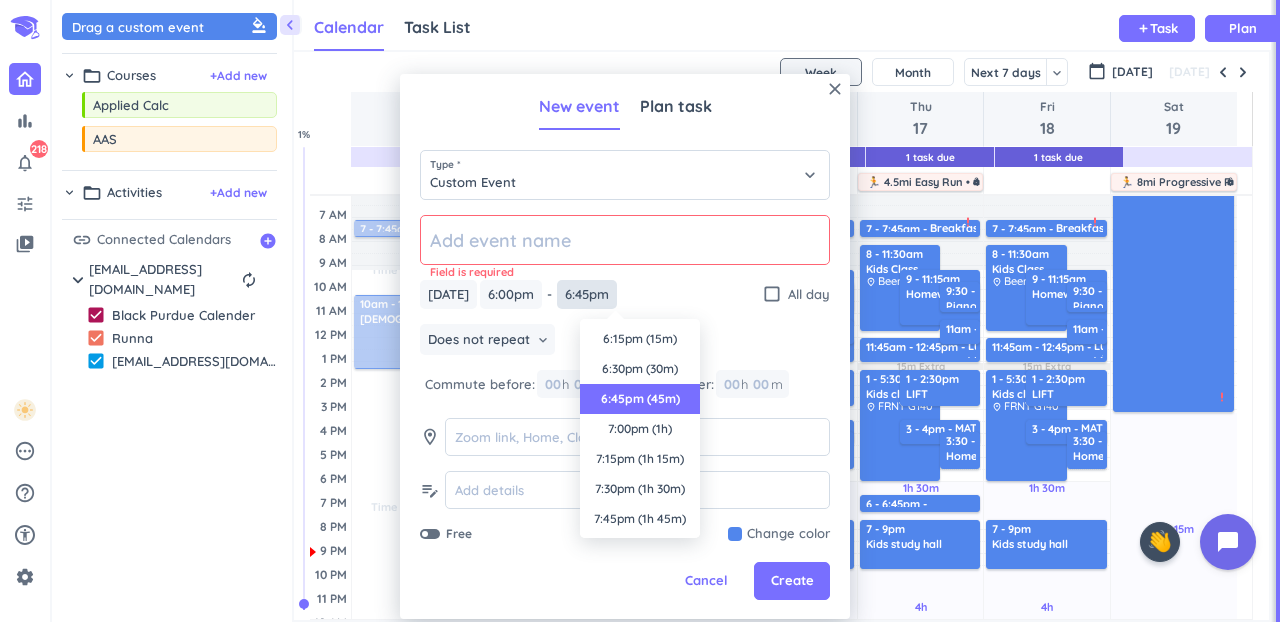 scroll, scrollTop: 60, scrollLeft: 0, axis: vertical 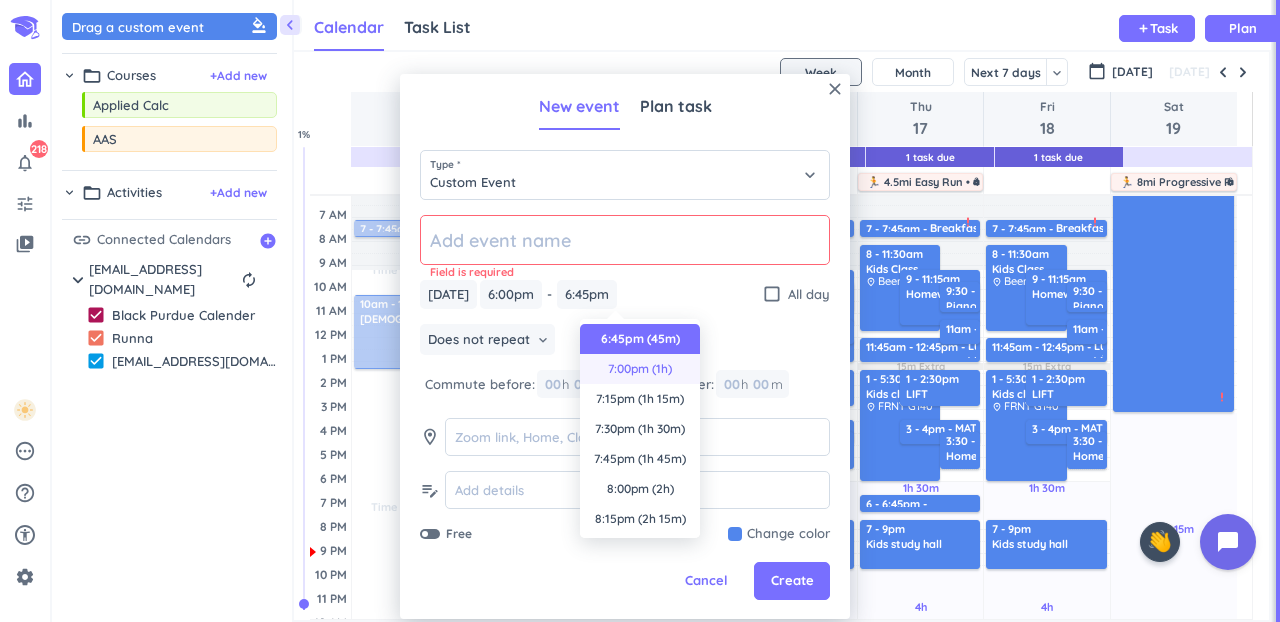 click on "7:00pm (1h)" at bounding box center (640, 369) 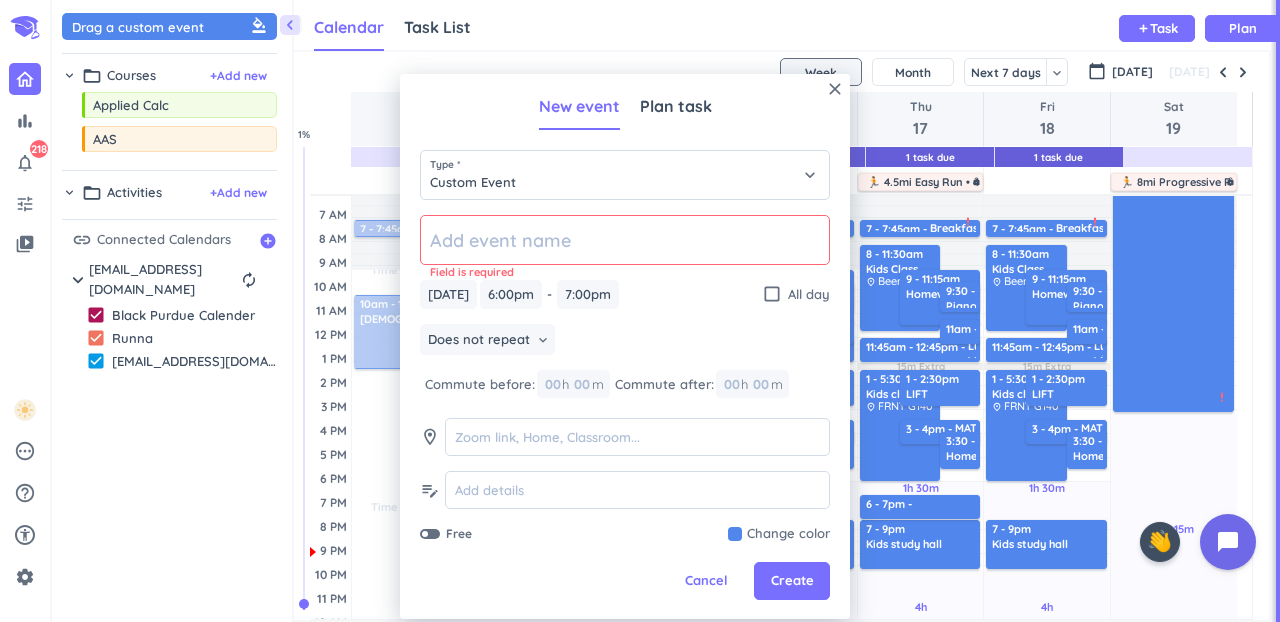 click 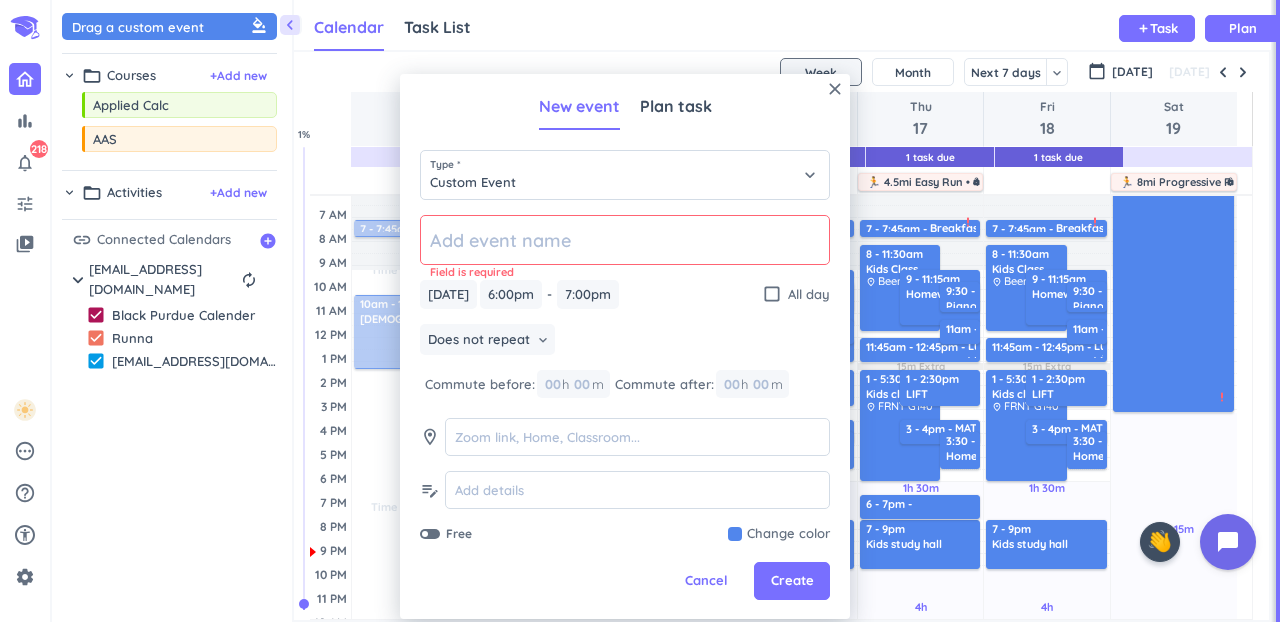 type on "$" 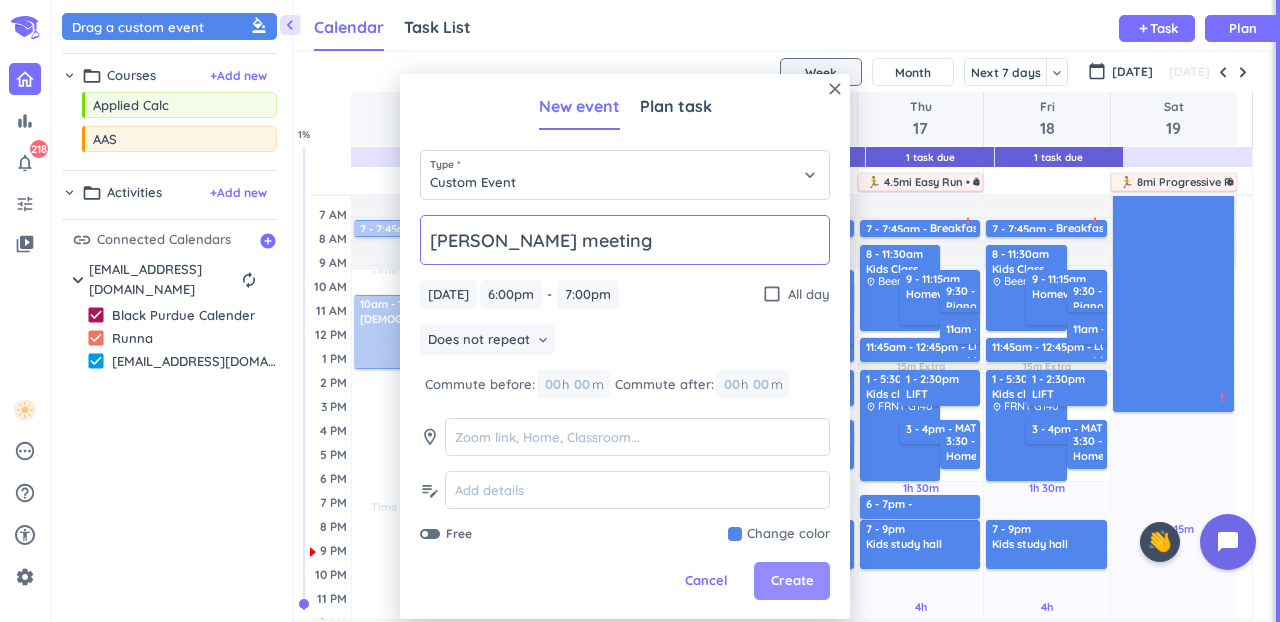 type on "[PERSON_NAME] meeting" 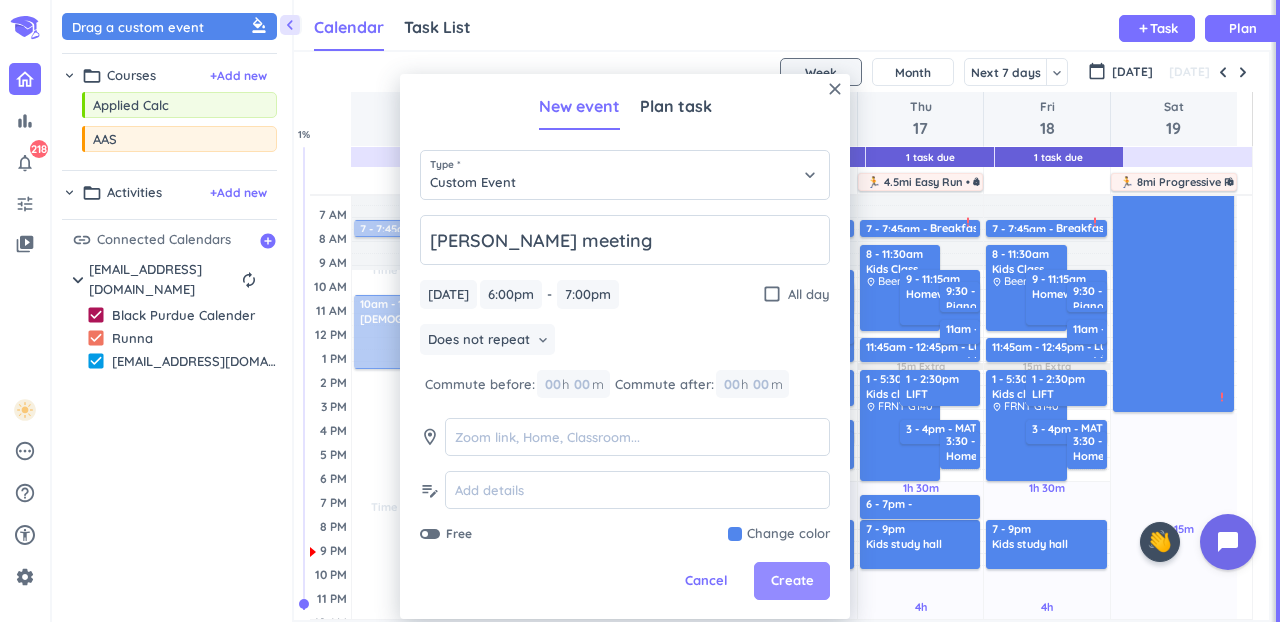 click on "Create" at bounding box center [792, 581] 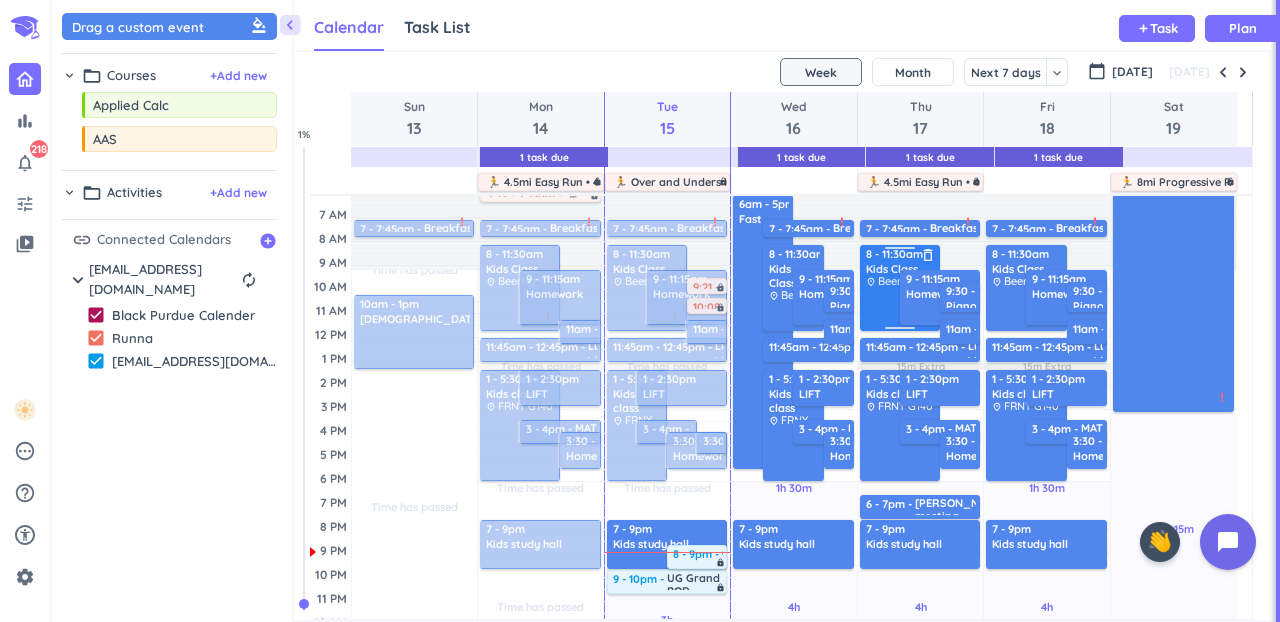 click at bounding box center [900, 331] 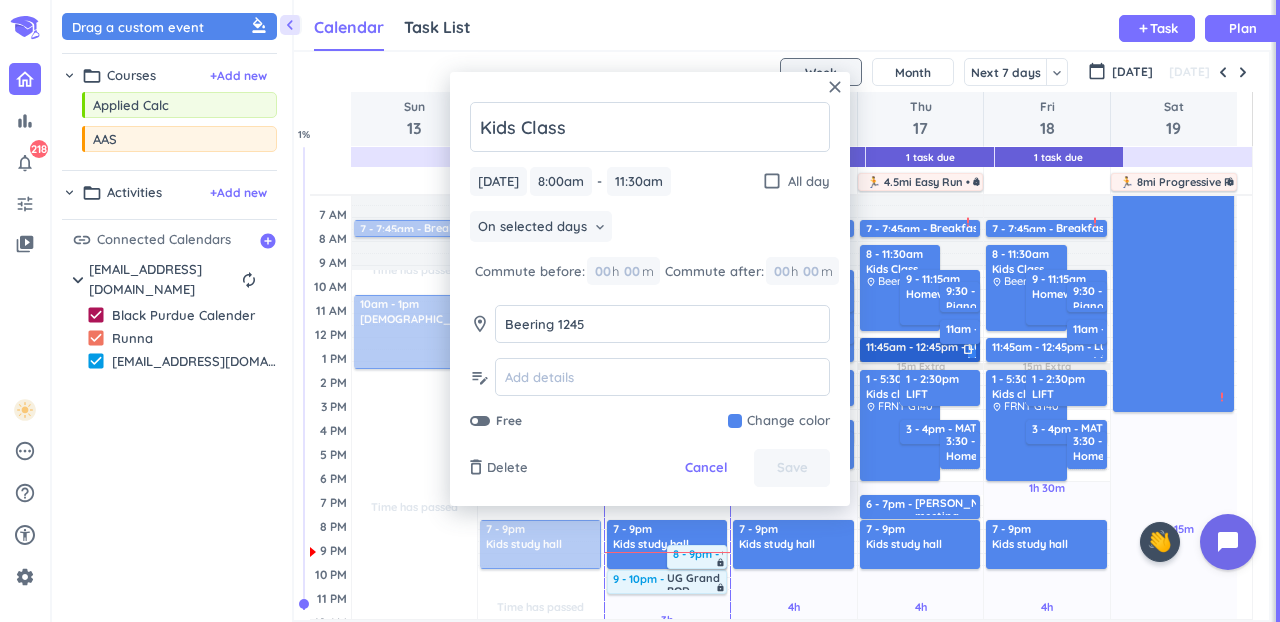 click on "11:45am - 12:45pm Lunch with Kids delete_outline place Ford" at bounding box center [920, 350] 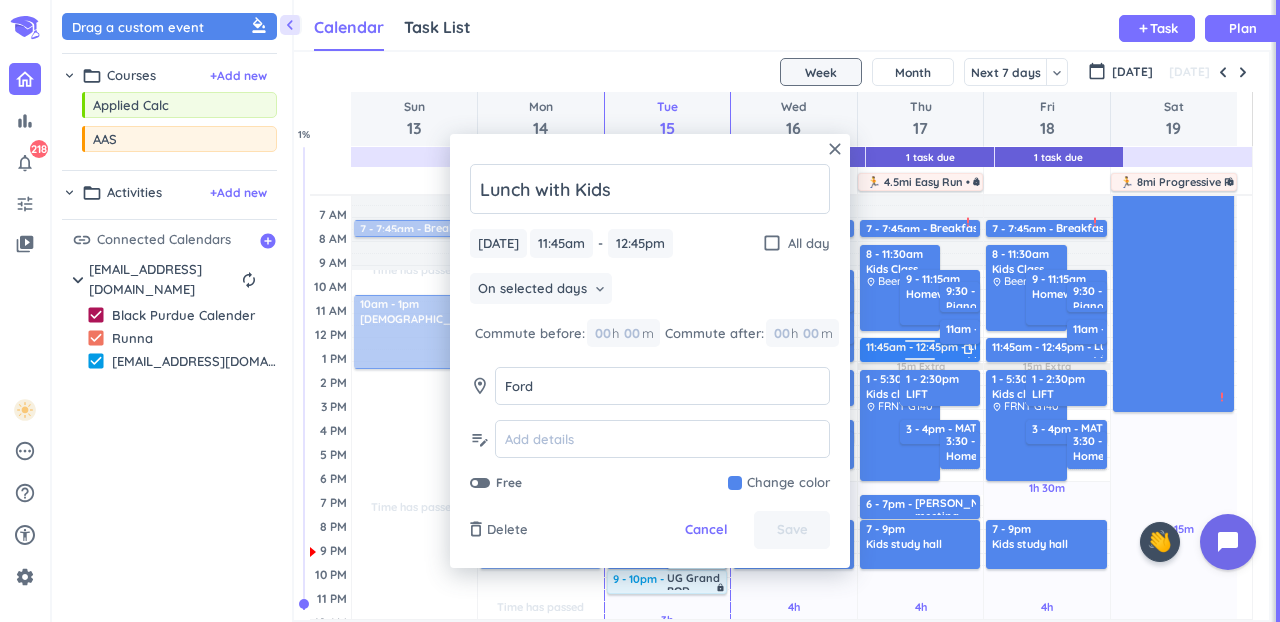 click at bounding box center [920, 362] 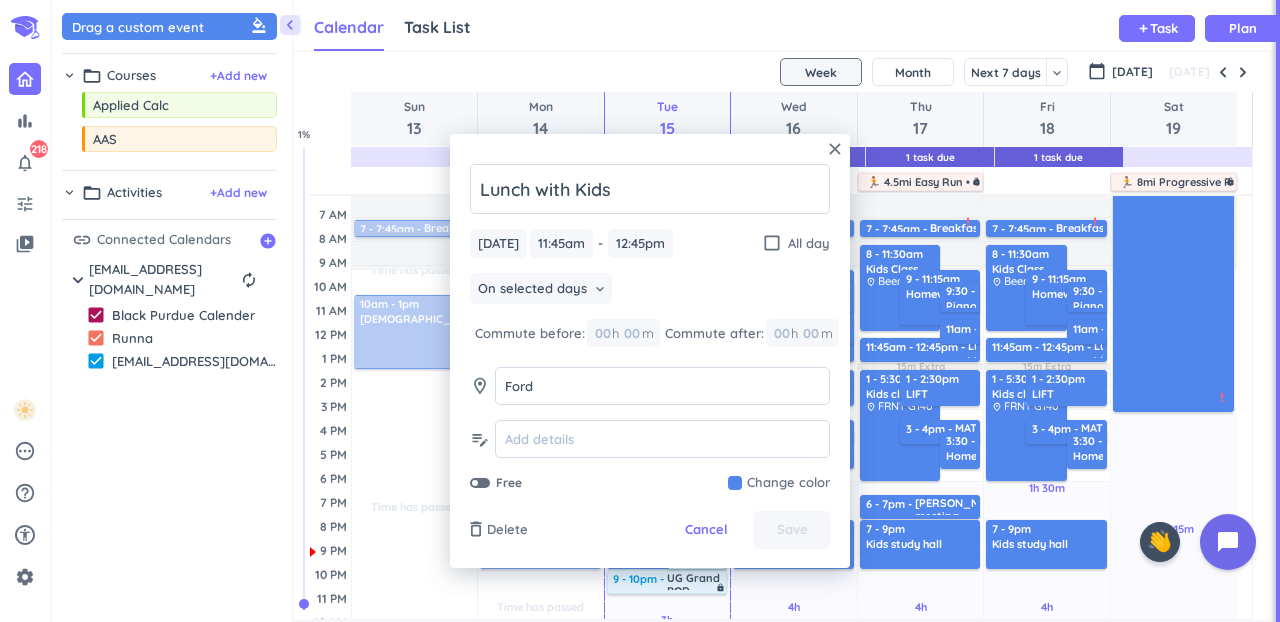 click on "15m Extra" at bounding box center [921, 366] 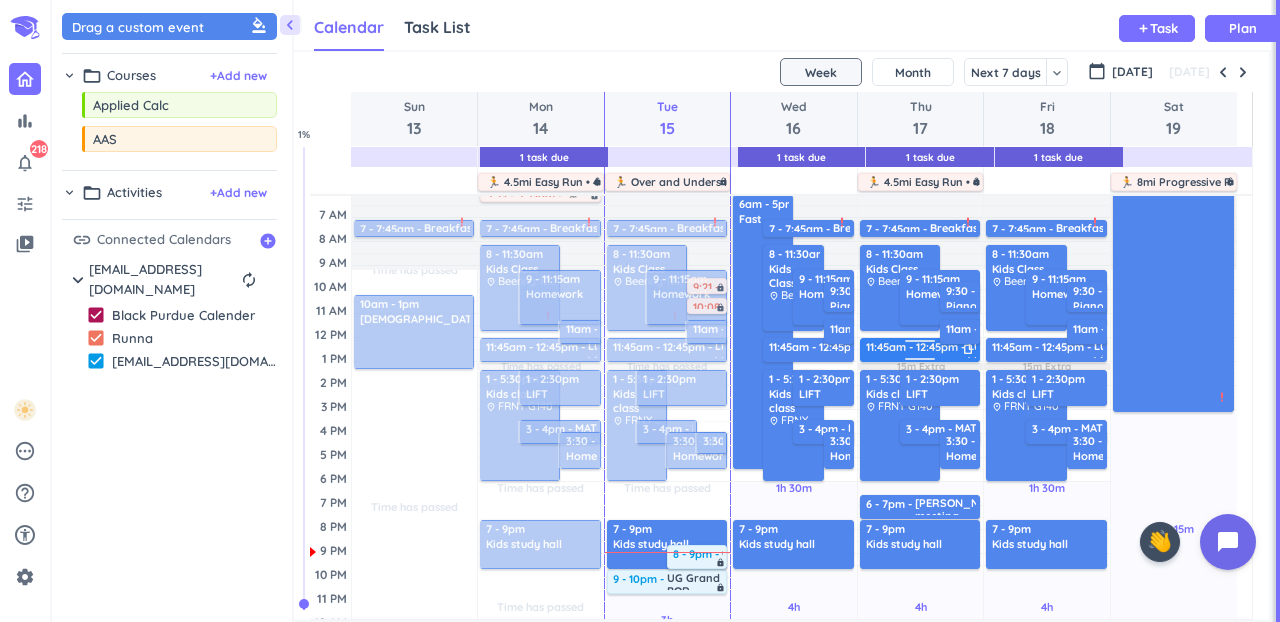 click at bounding box center (920, 362) 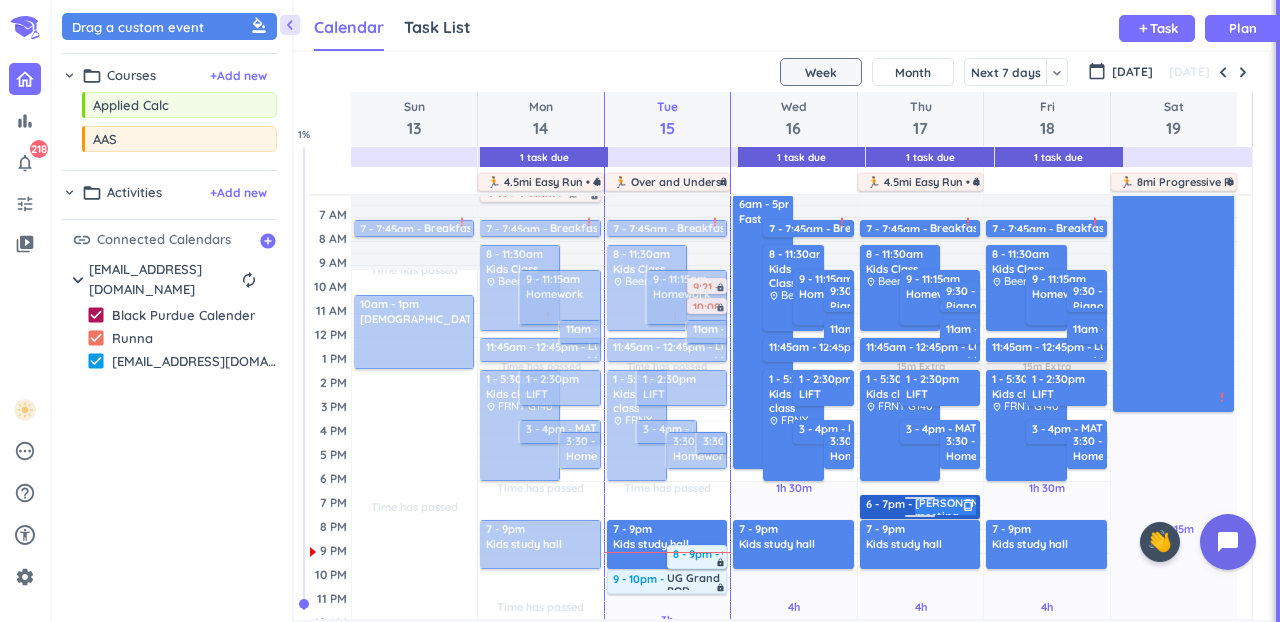 click on "6 - 7pm [PERSON_NAME] meeting delete_outline" at bounding box center [920, 507] 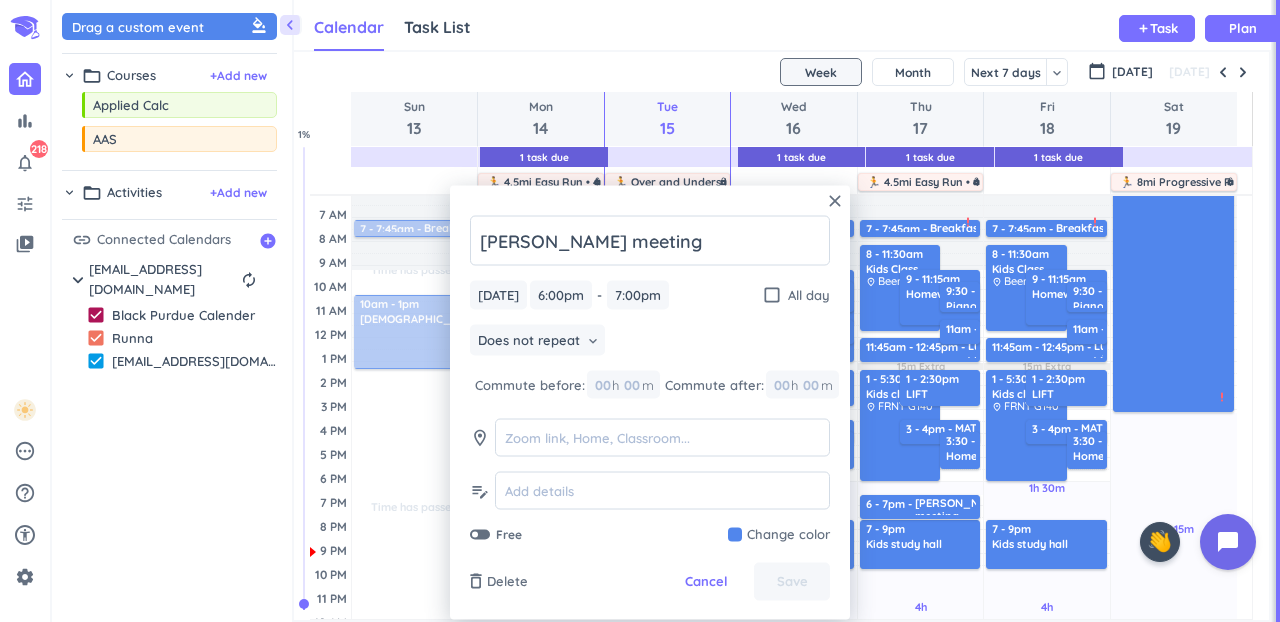 click at bounding box center (779, 535) 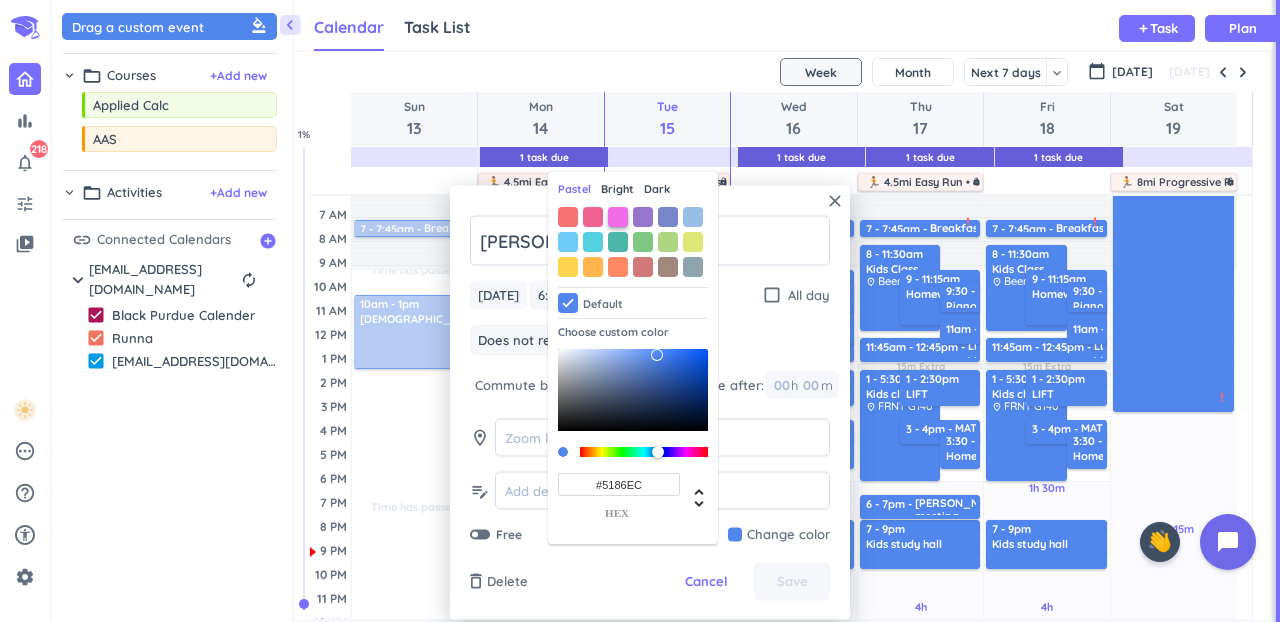 click at bounding box center [618, 217] 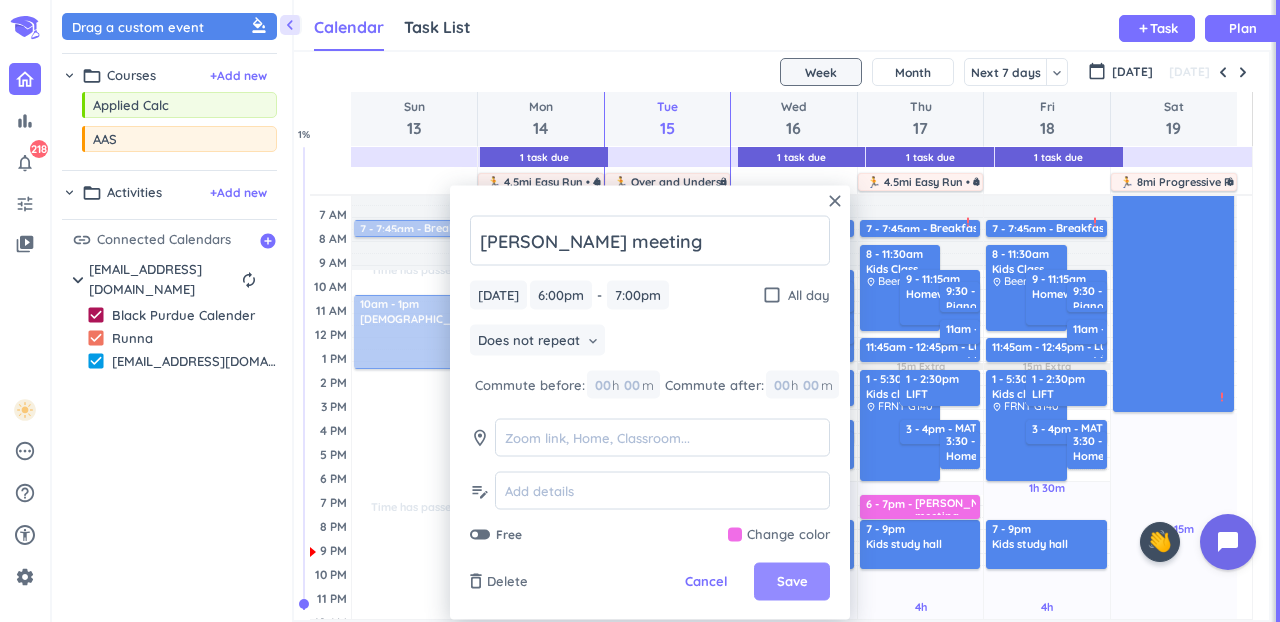 click on "Save" at bounding box center [792, 582] 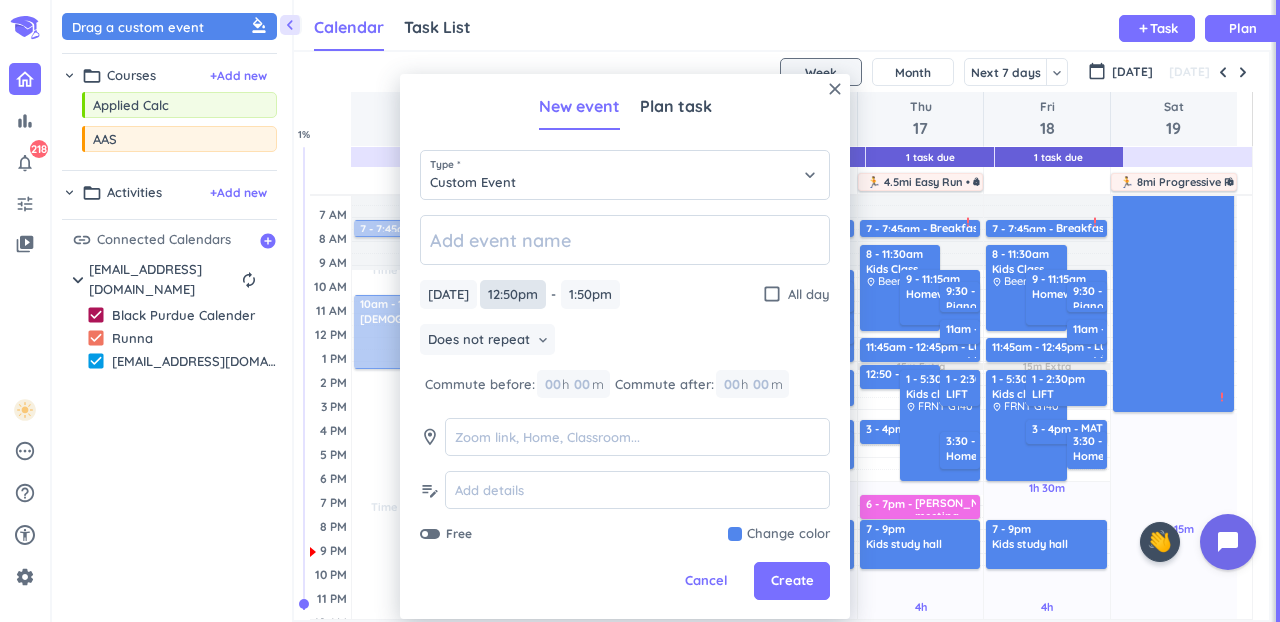 click on "12:50pm" at bounding box center [513, 294] 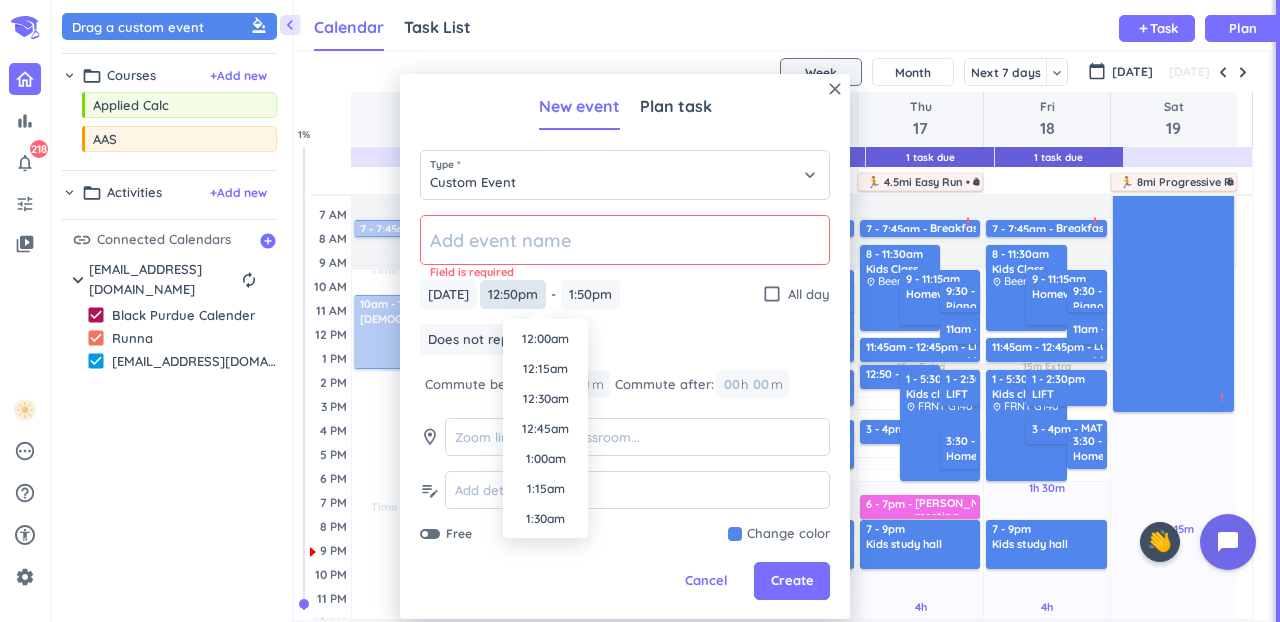 scroll, scrollTop: 1440, scrollLeft: 0, axis: vertical 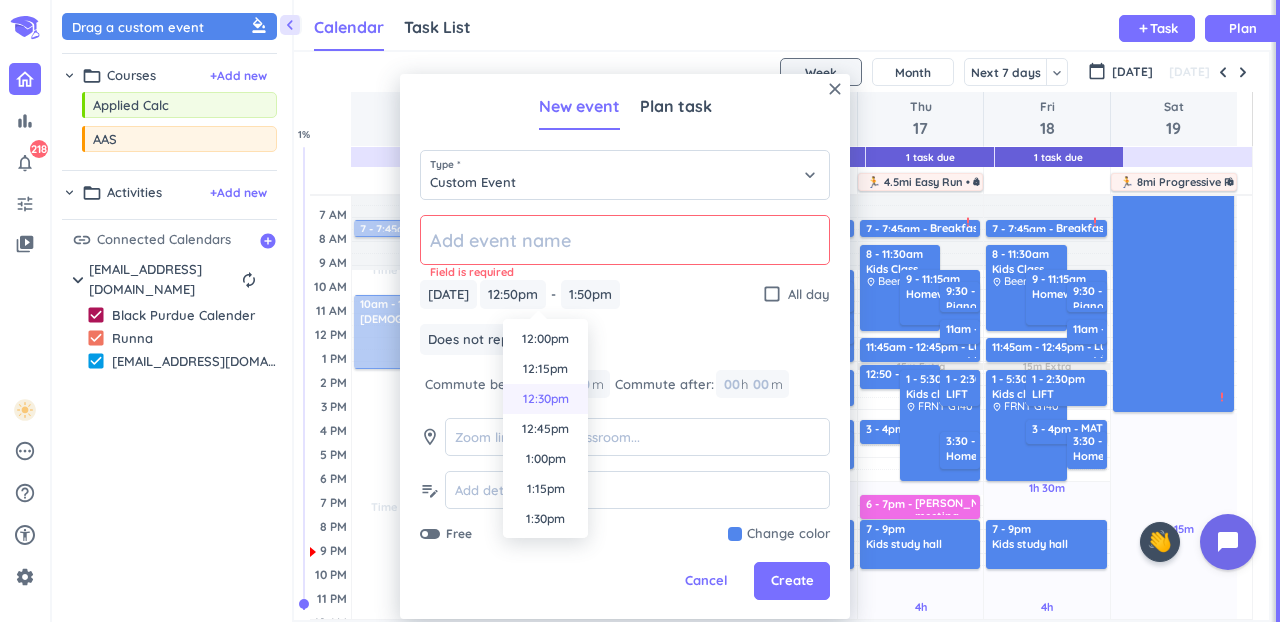 click on "12:30pm" at bounding box center [545, 399] 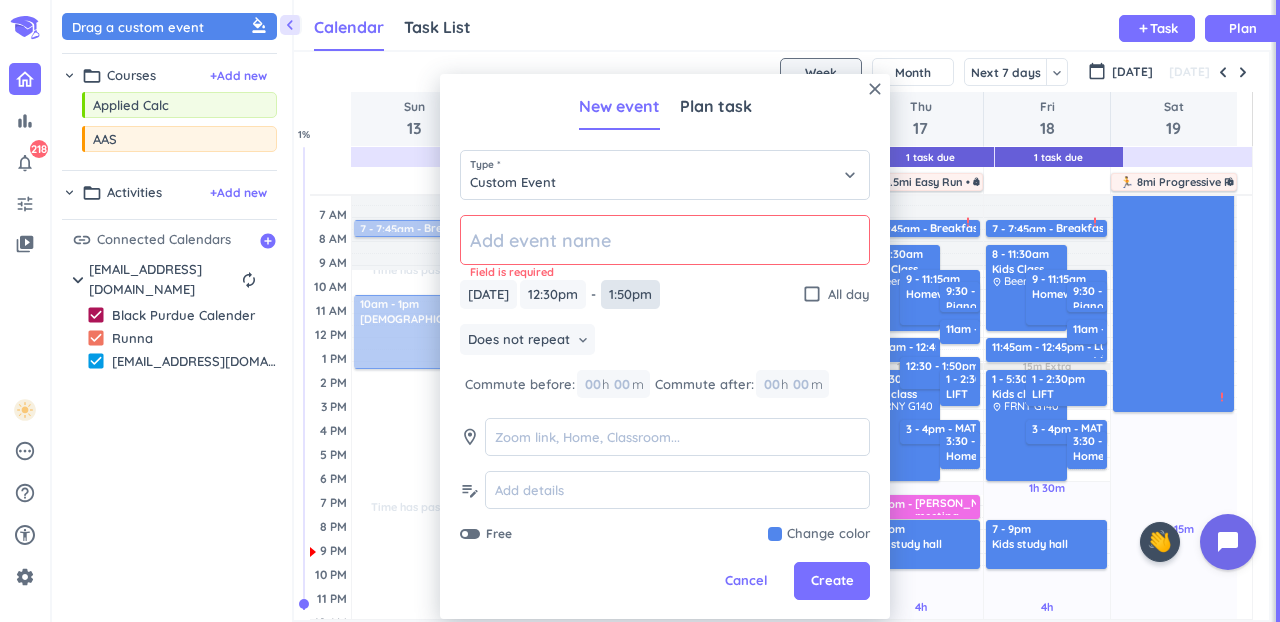 click on "1:50pm" at bounding box center [630, 294] 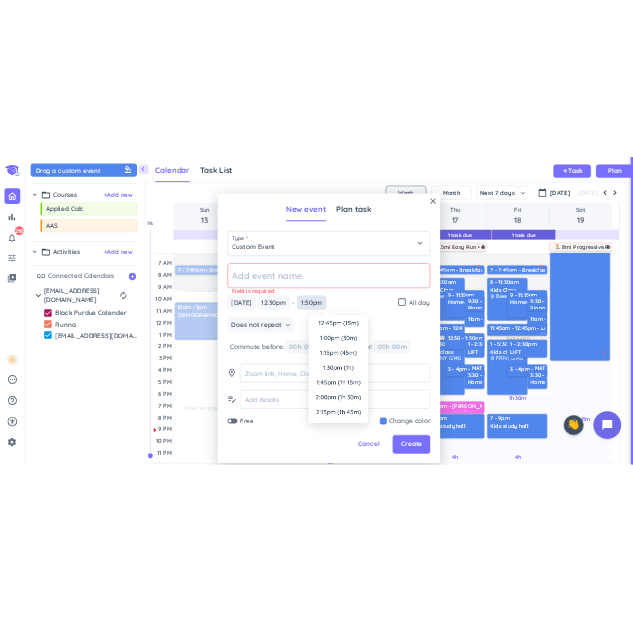 scroll, scrollTop: 0, scrollLeft: 0, axis: both 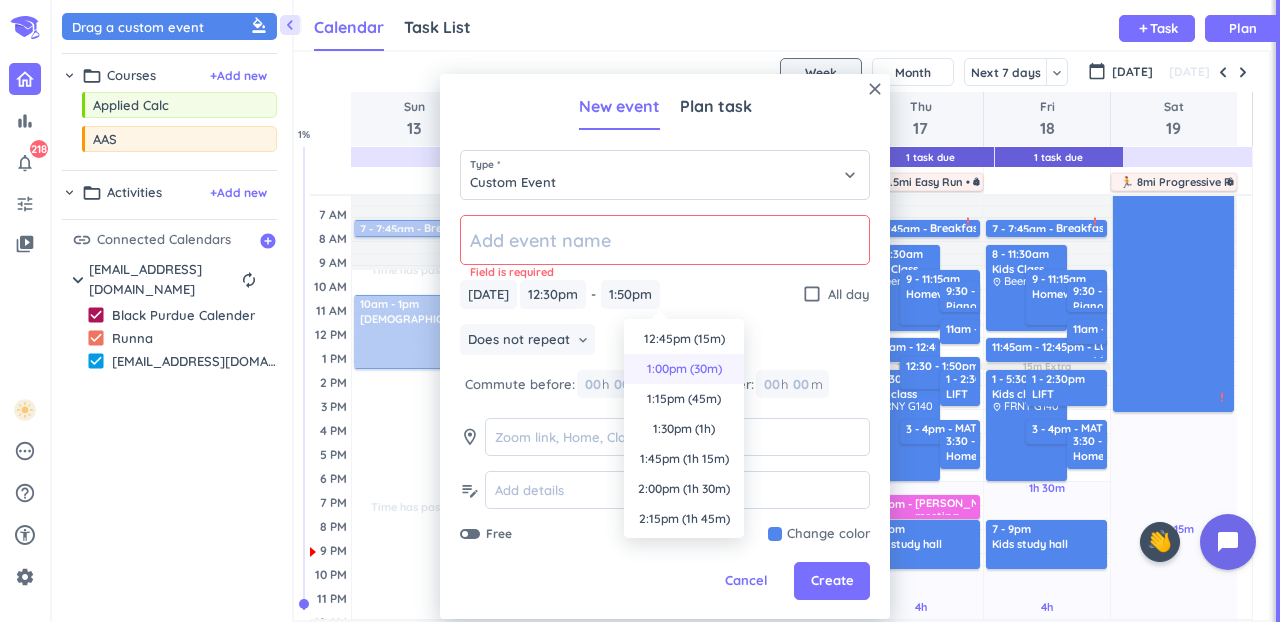 click on "1:00pm (30m)" at bounding box center (684, 369) 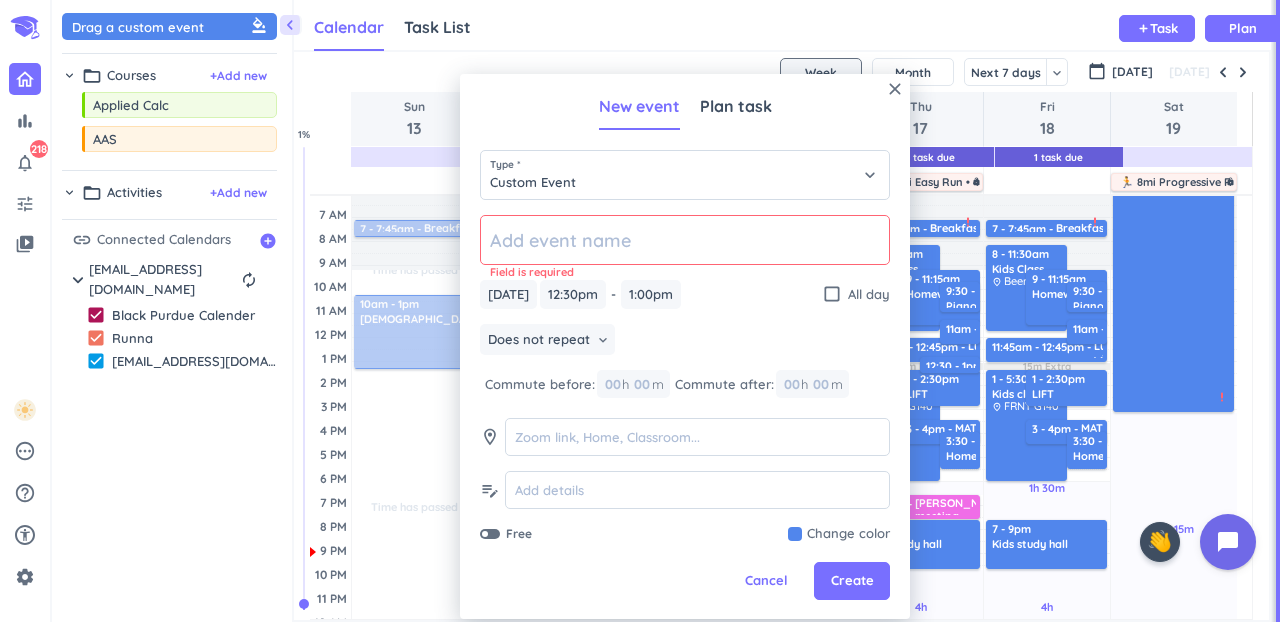click 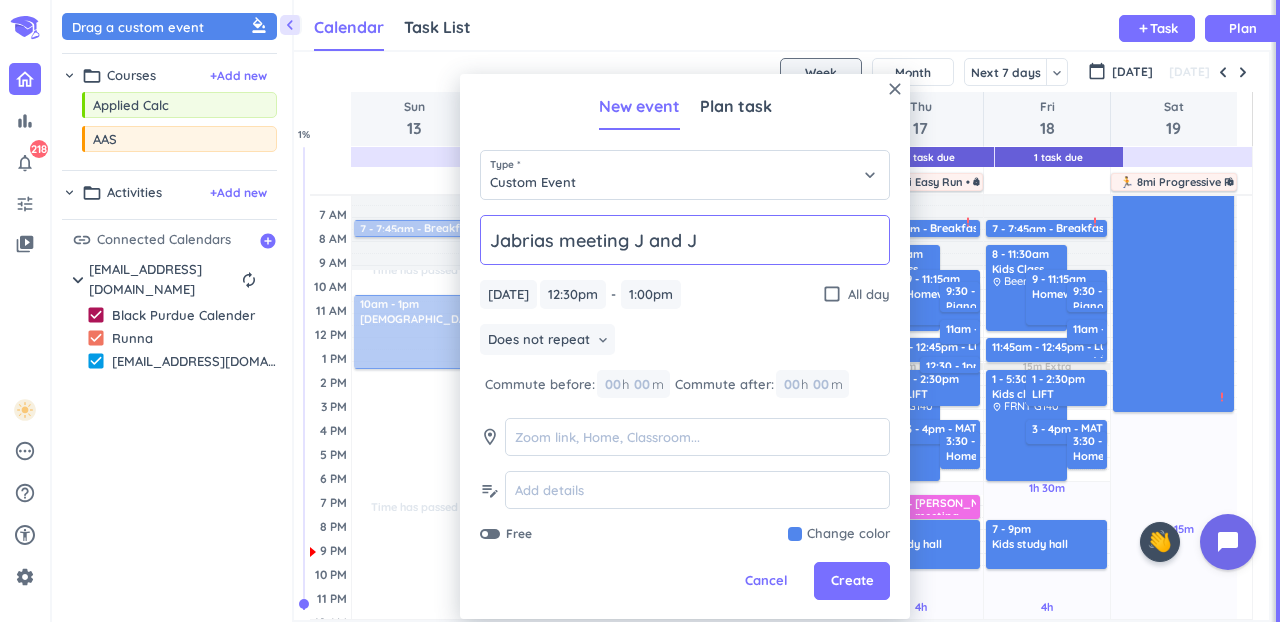 type on "Jabrias meeting J and J" 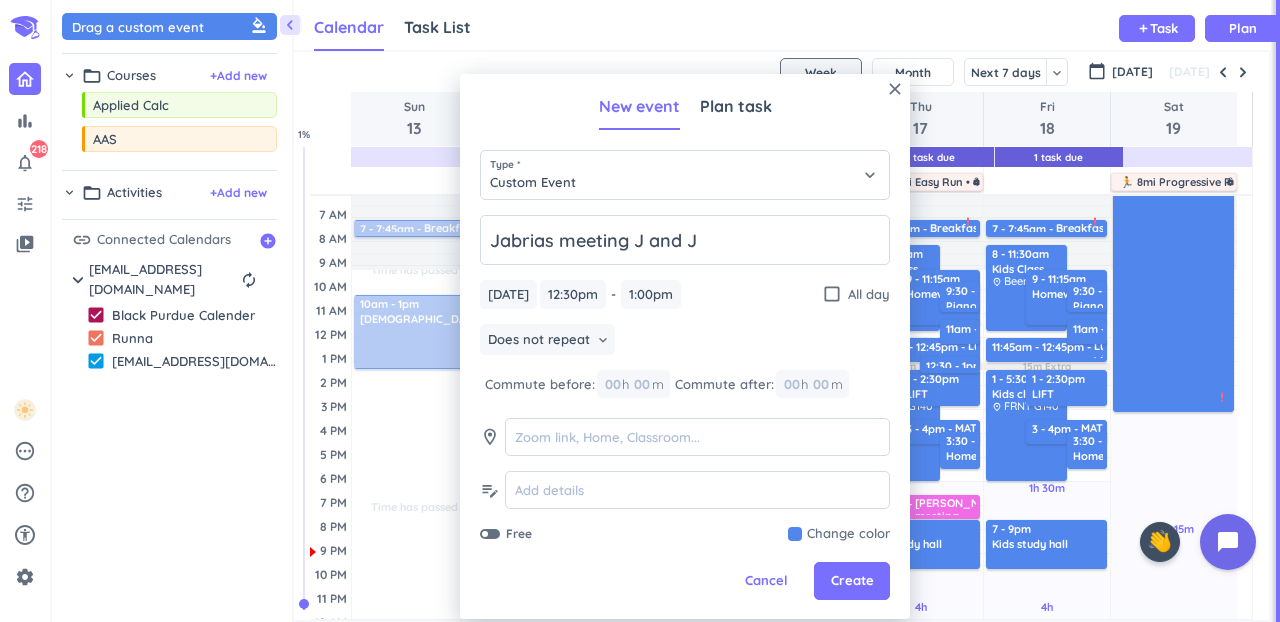 click at bounding box center (839, 534) 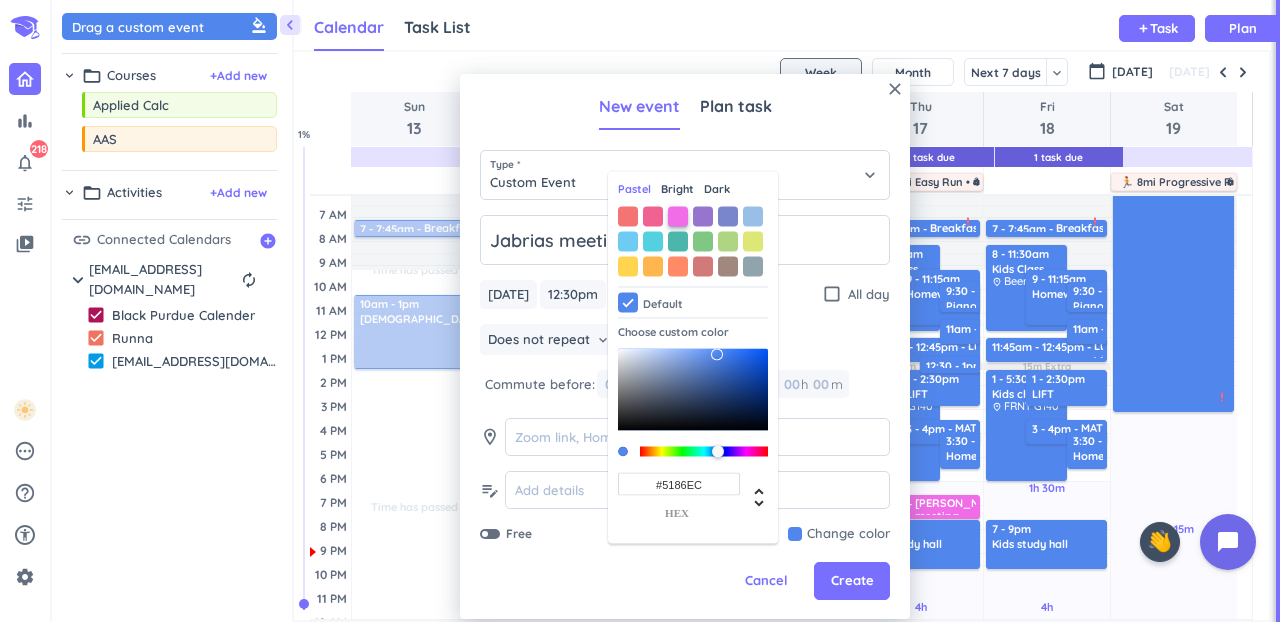 click at bounding box center [678, 216] 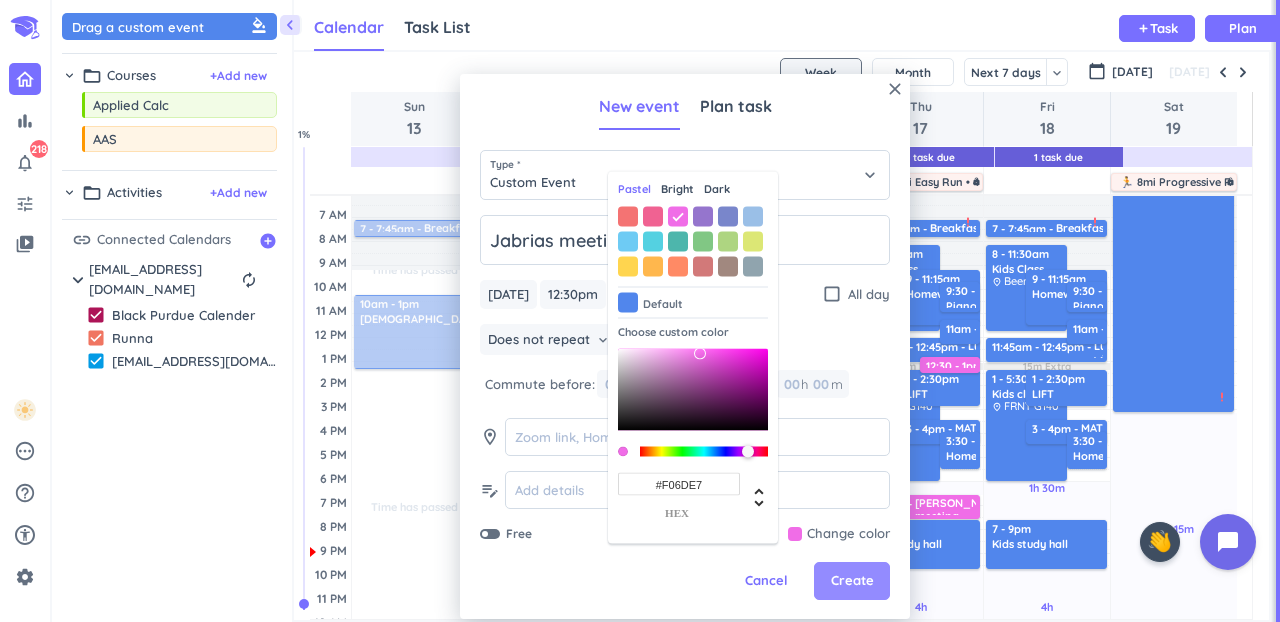 click on "Create" at bounding box center (852, 581) 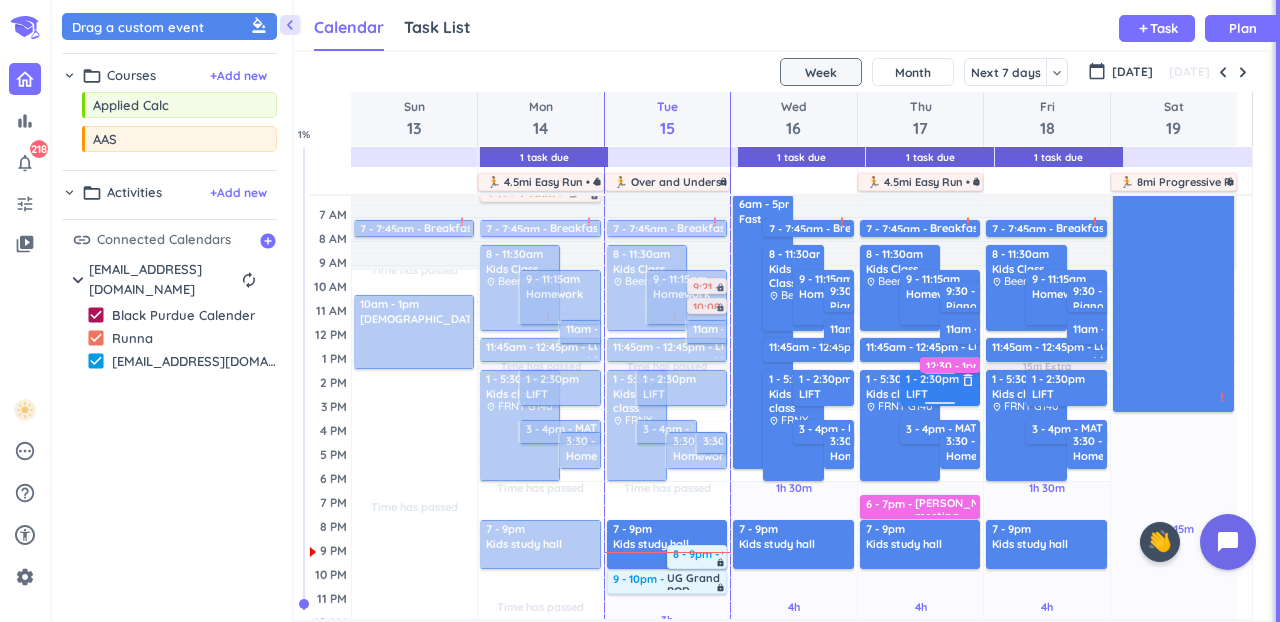 click on "LIFT" at bounding box center [917, 394] 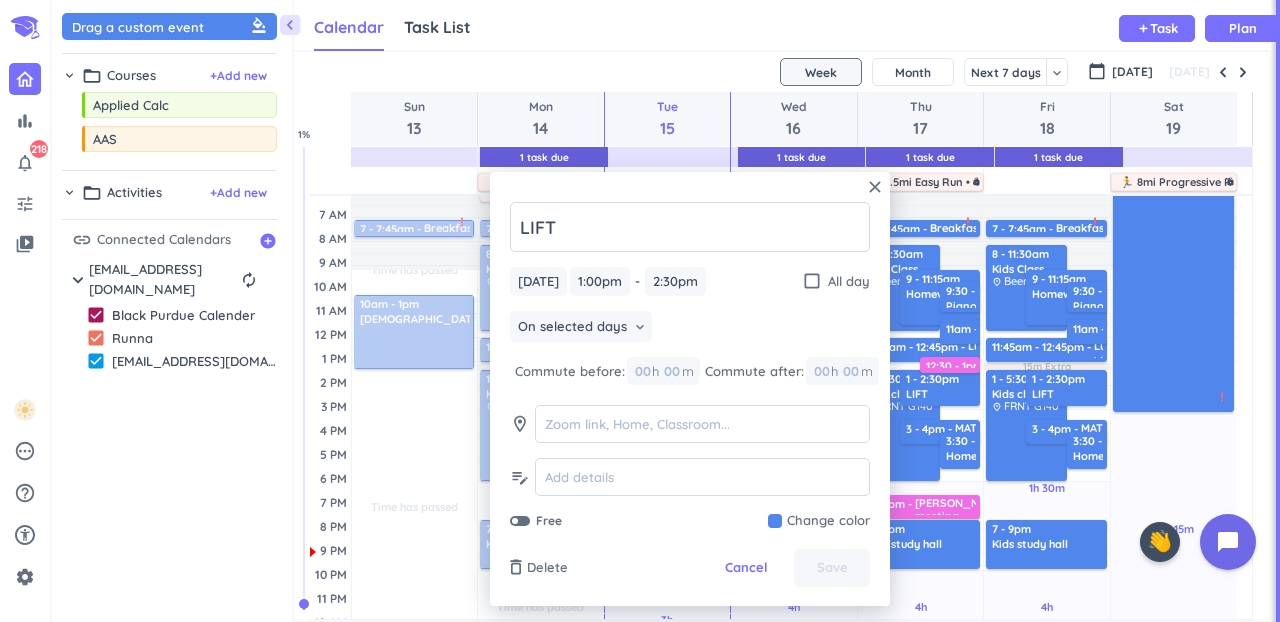 click at bounding box center (819, 521) 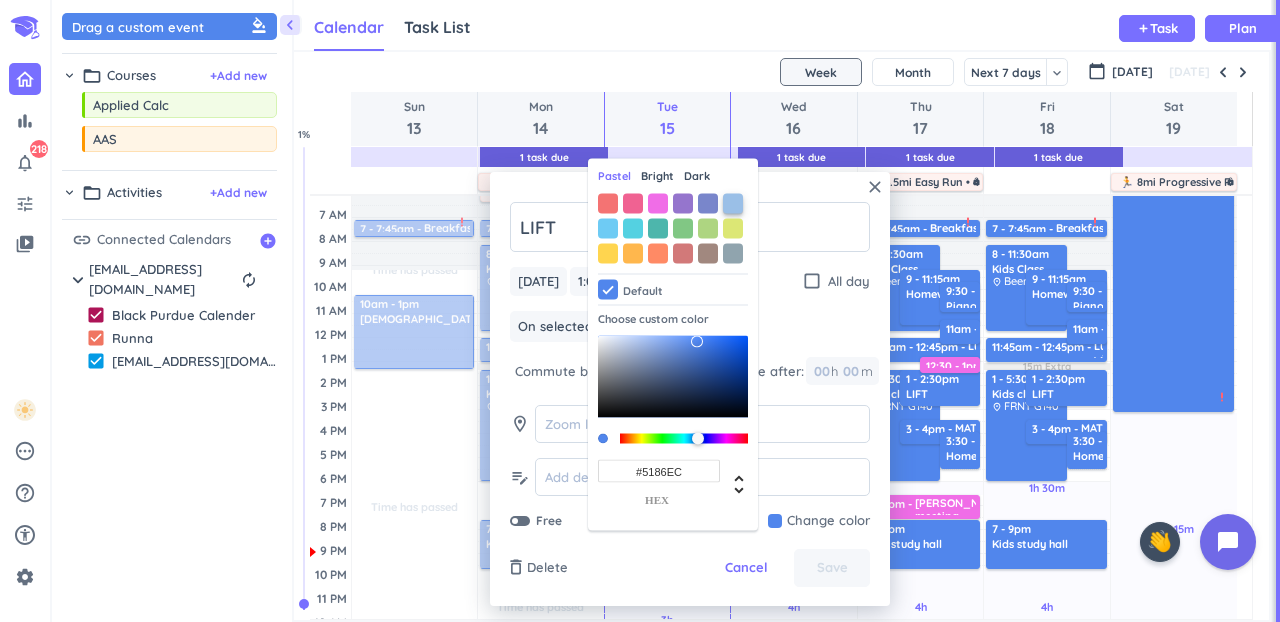 click at bounding box center (733, 203) 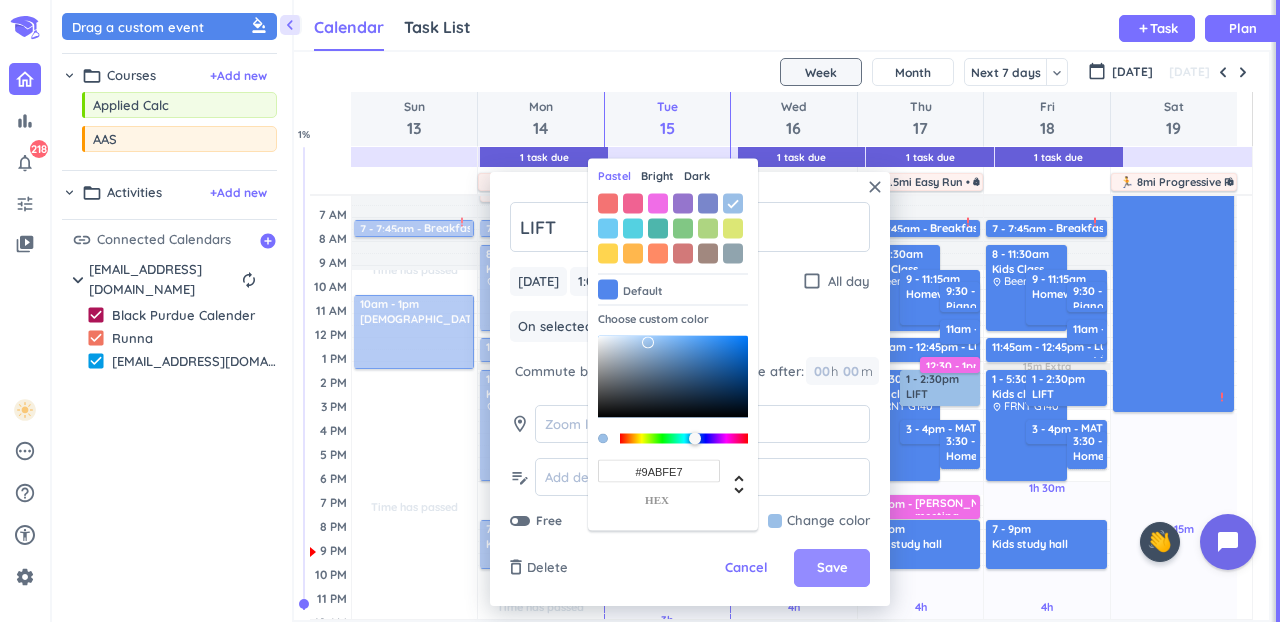 click on "Save" at bounding box center [832, 568] 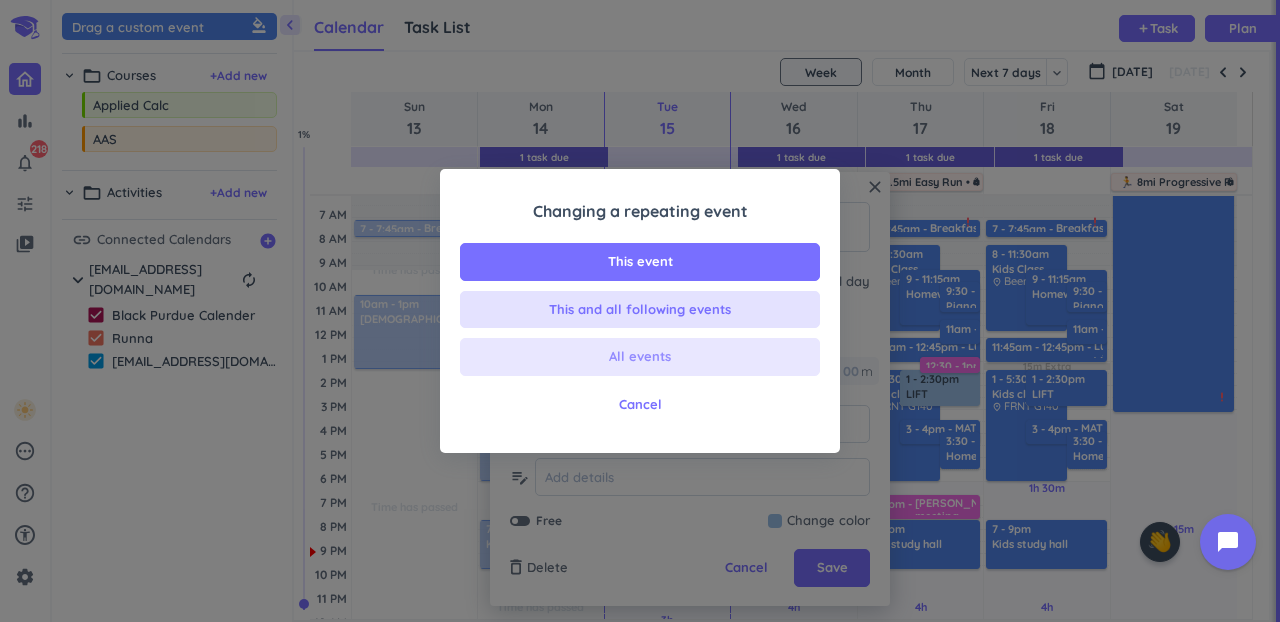 click on "All events" at bounding box center (640, 357) 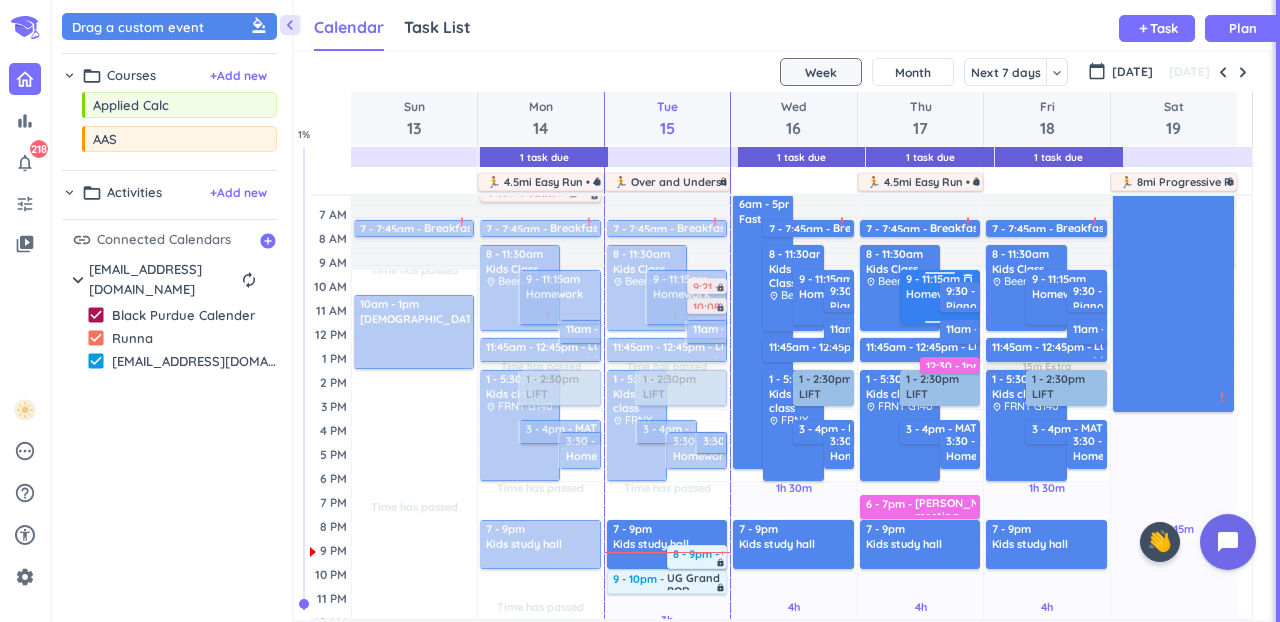 click on "Homework" at bounding box center [934, 294] 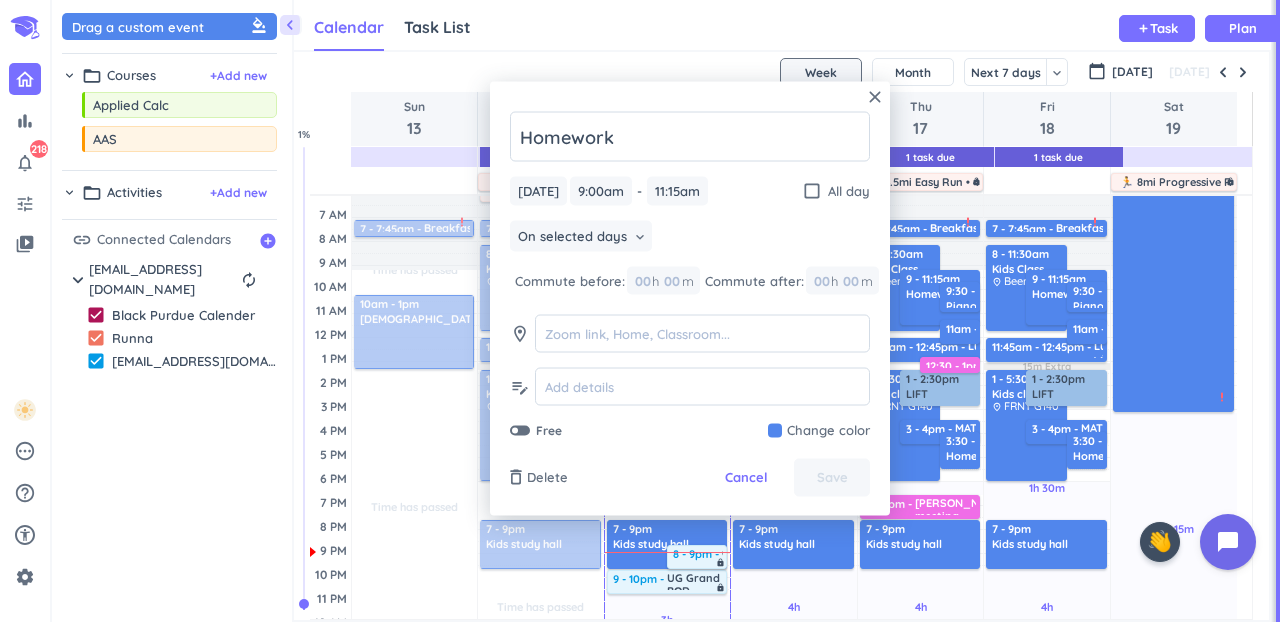 click at bounding box center (819, 431) 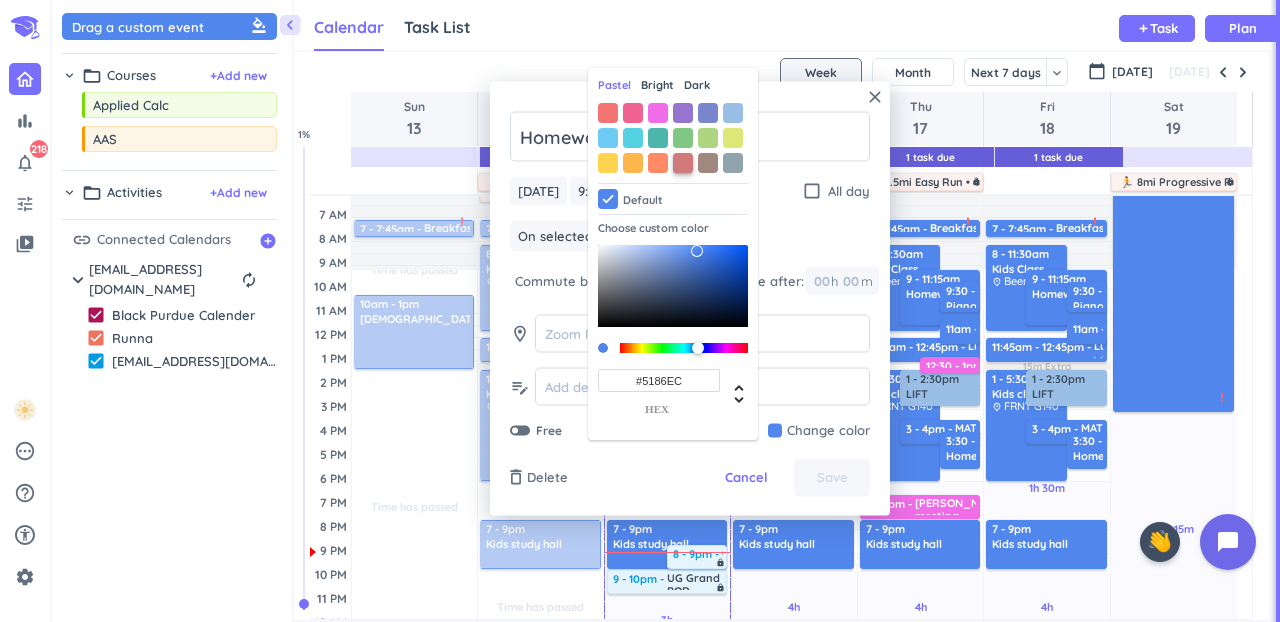 click at bounding box center [683, 163] 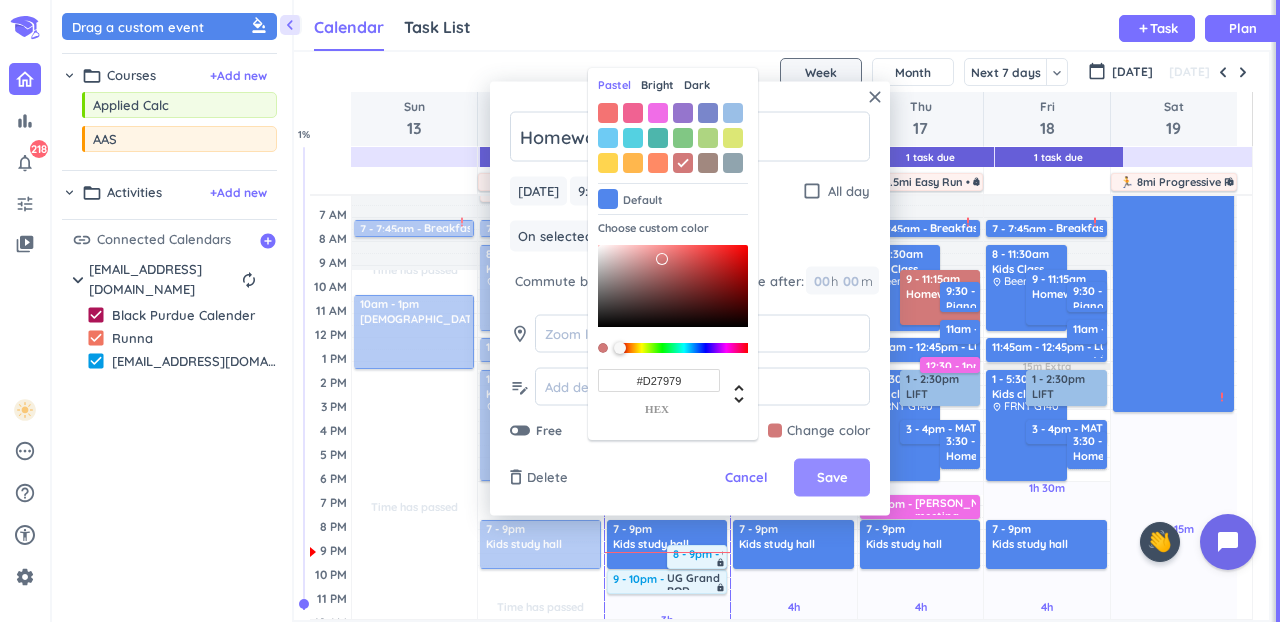 click on "Save" at bounding box center (832, 478) 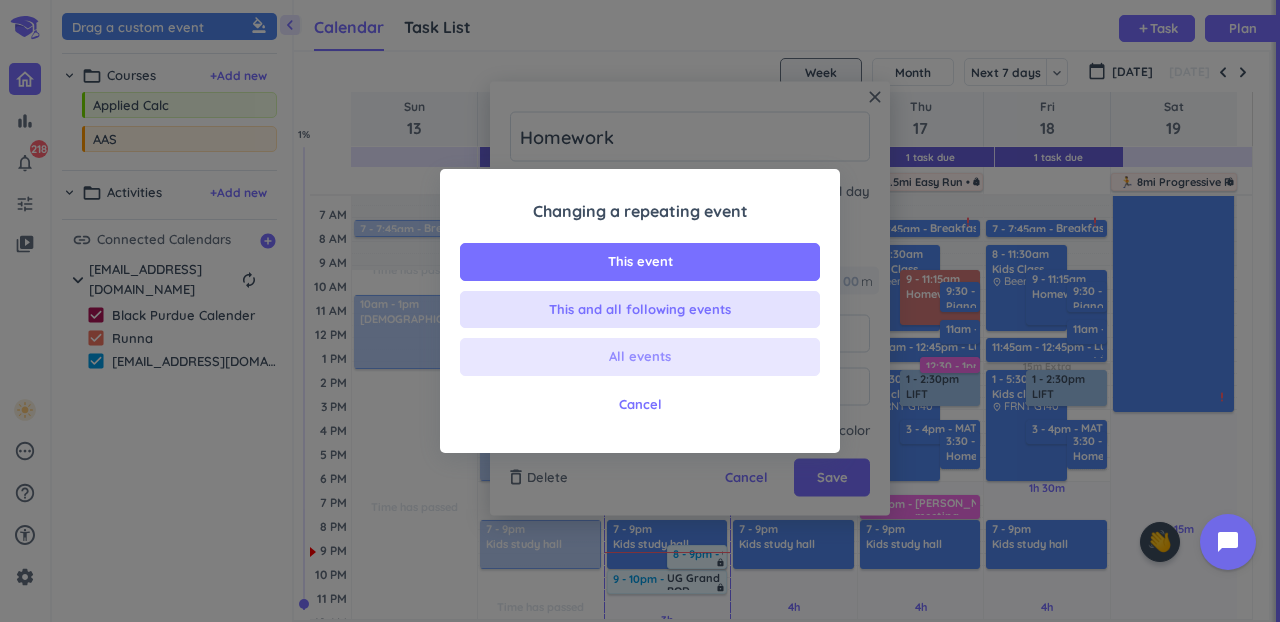 click on "All events" at bounding box center (640, 357) 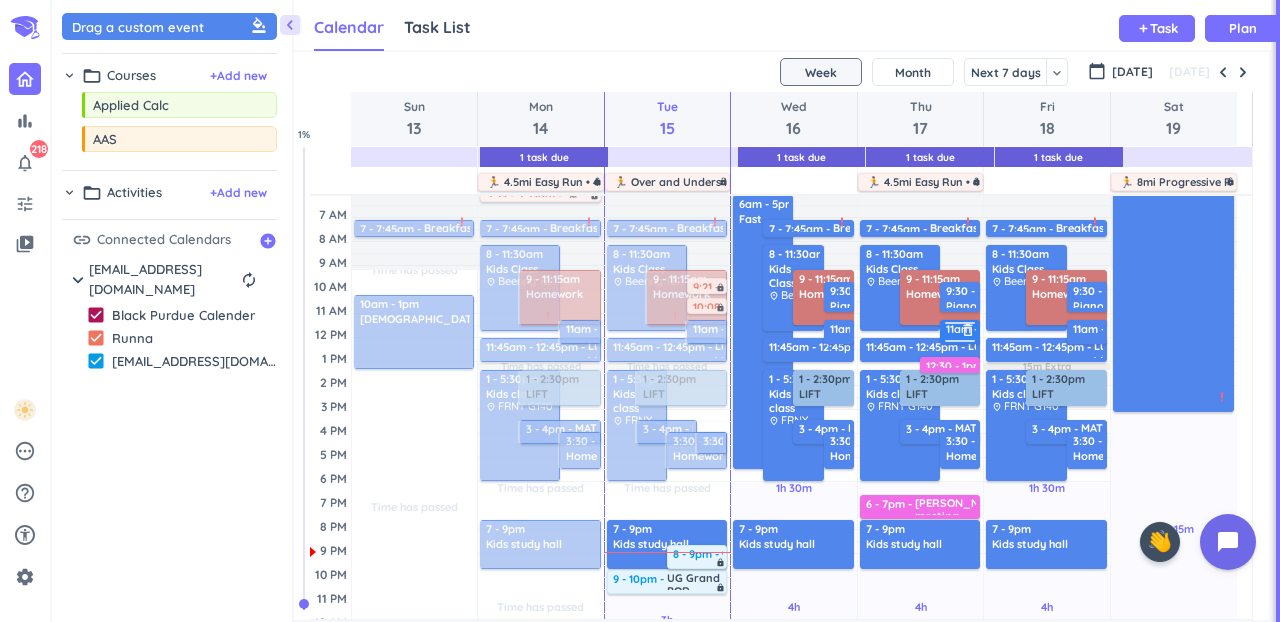 click on "11am - 12pm" at bounding box center (982, 330) 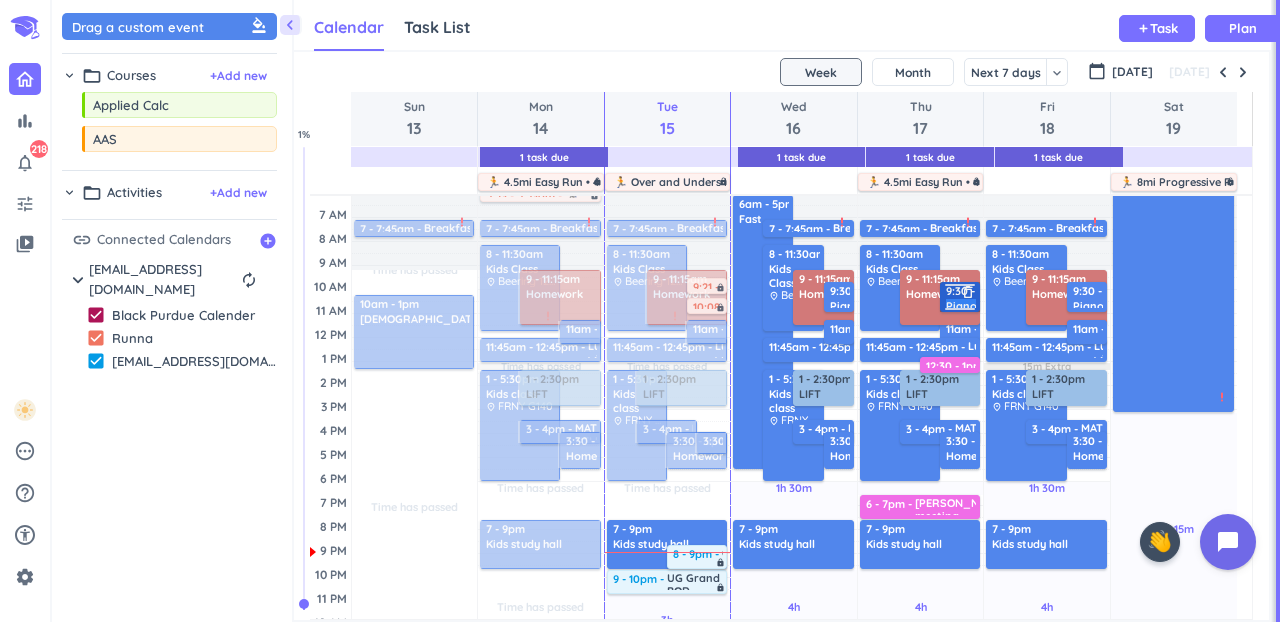 click on "9:30 - 10:45am Piano delete_outline" at bounding box center (960, 297) 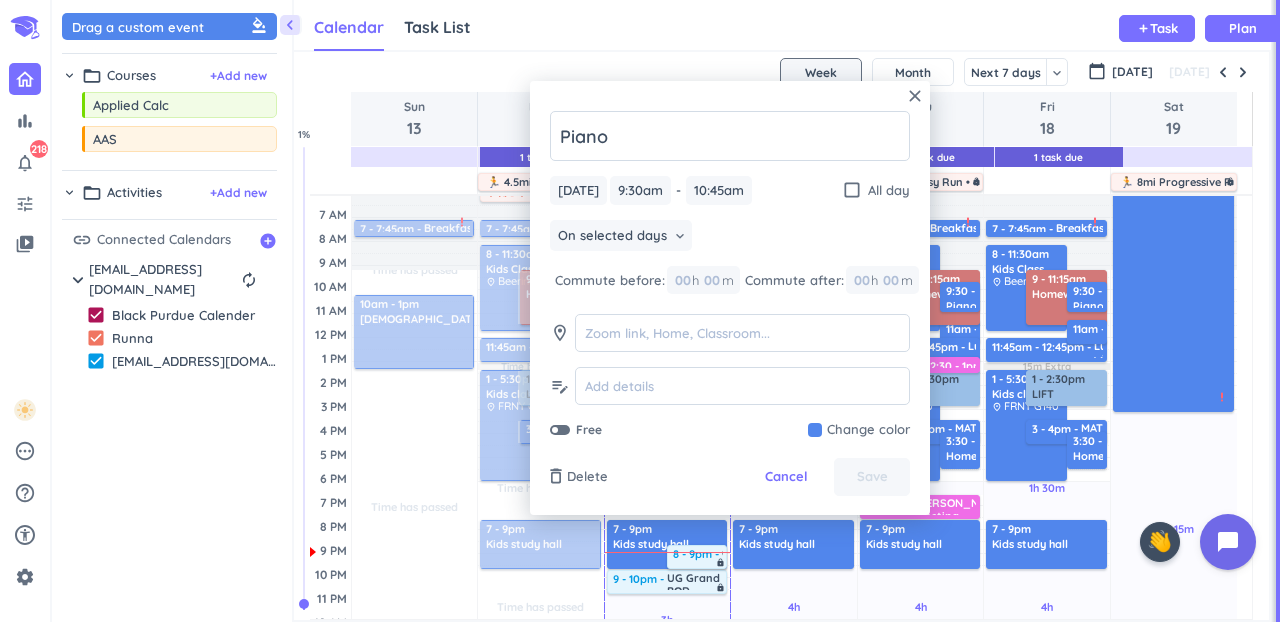 click on "close Piano [DATE] [DATE]   9:30am 9:30am - 10:45am 10:45am check_box_outline_blank All day On selected days keyboard_arrow_down Commute before: 00 h 00 m Commute after: 00 h 00 m room edit_note Free Change color delete_outline Delete Cancel Save" at bounding box center (730, 298) 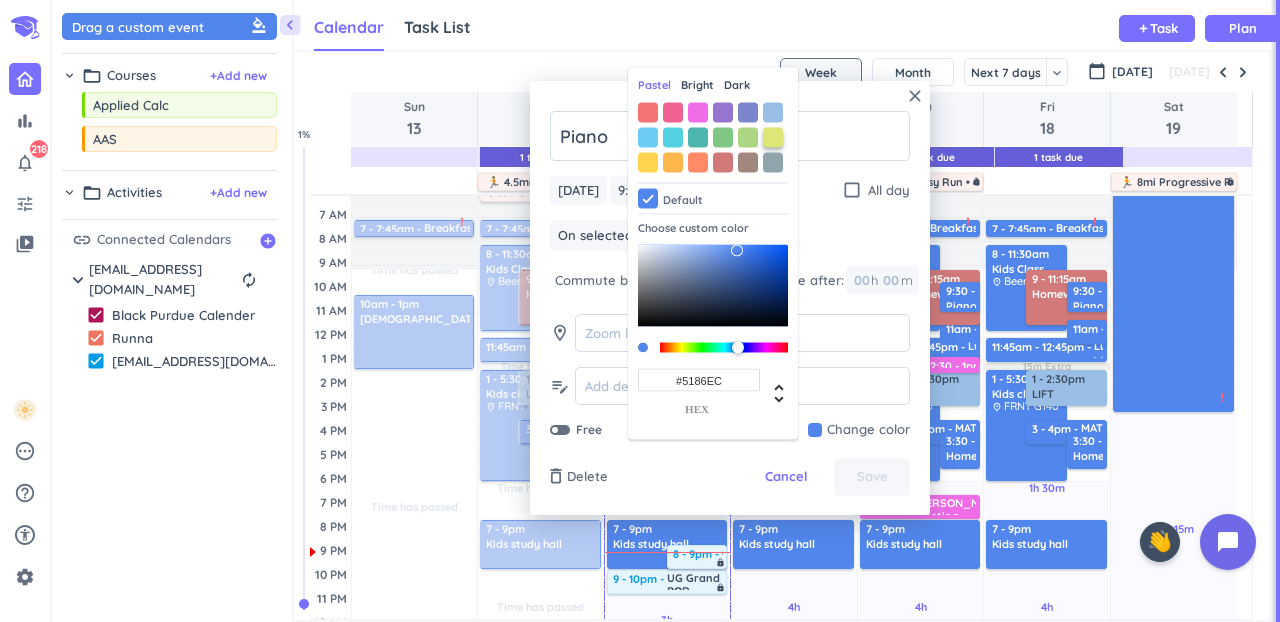 click at bounding box center [773, 137] 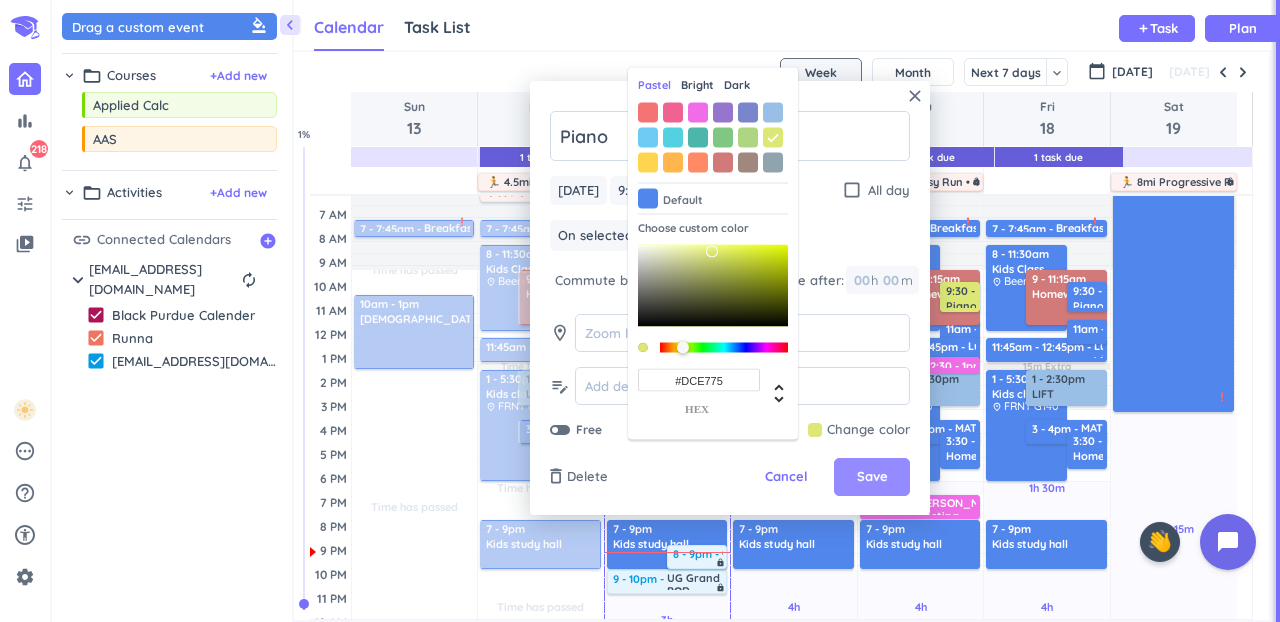 click on "Save" at bounding box center (872, 477) 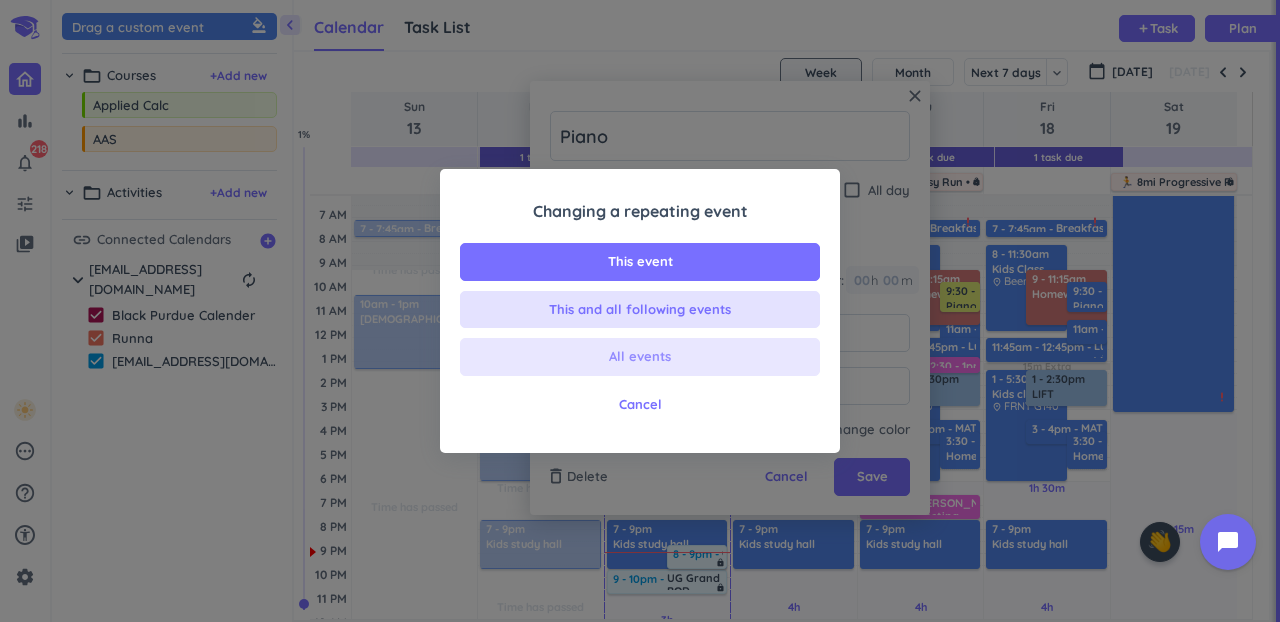 click on "All events" at bounding box center [640, 357] 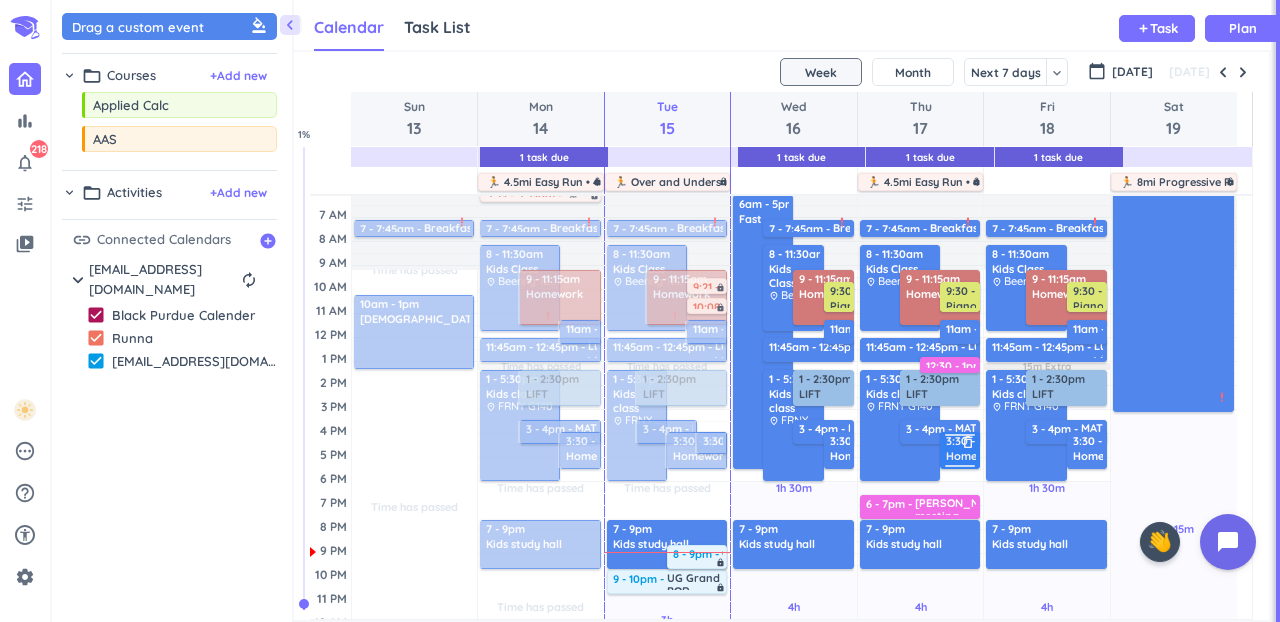 click on "Homework" at bounding box center (974, 456) 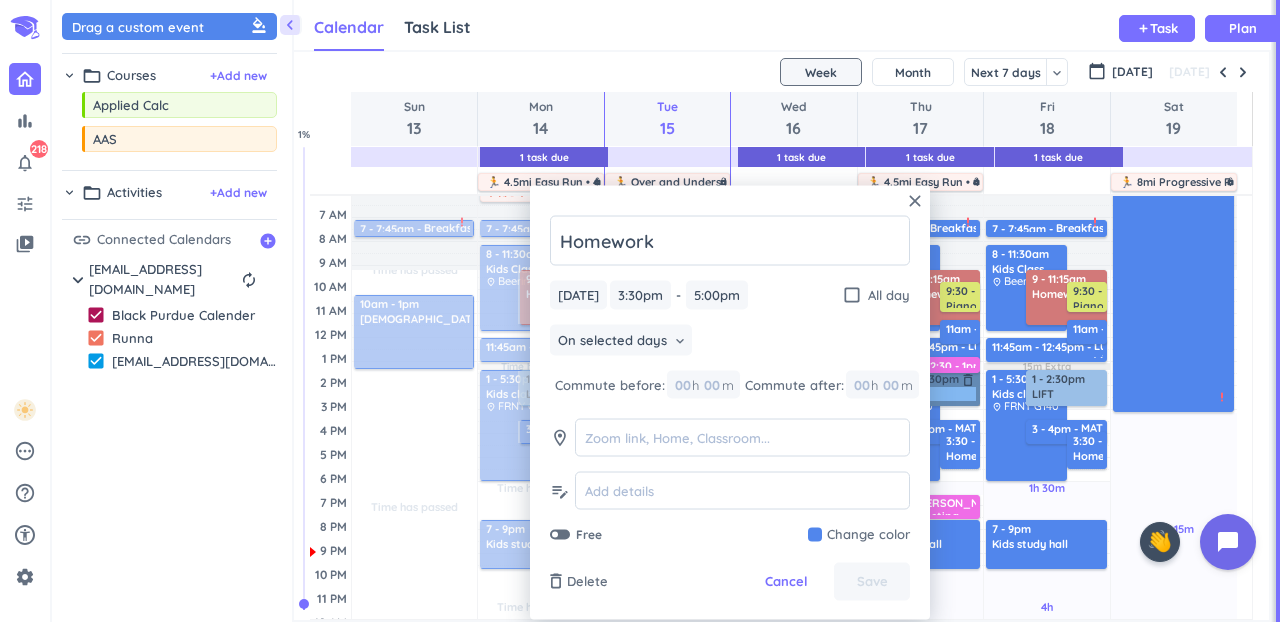 click on "1 - 2:30pm LIFT delete_outline" at bounding box center (940, 388) 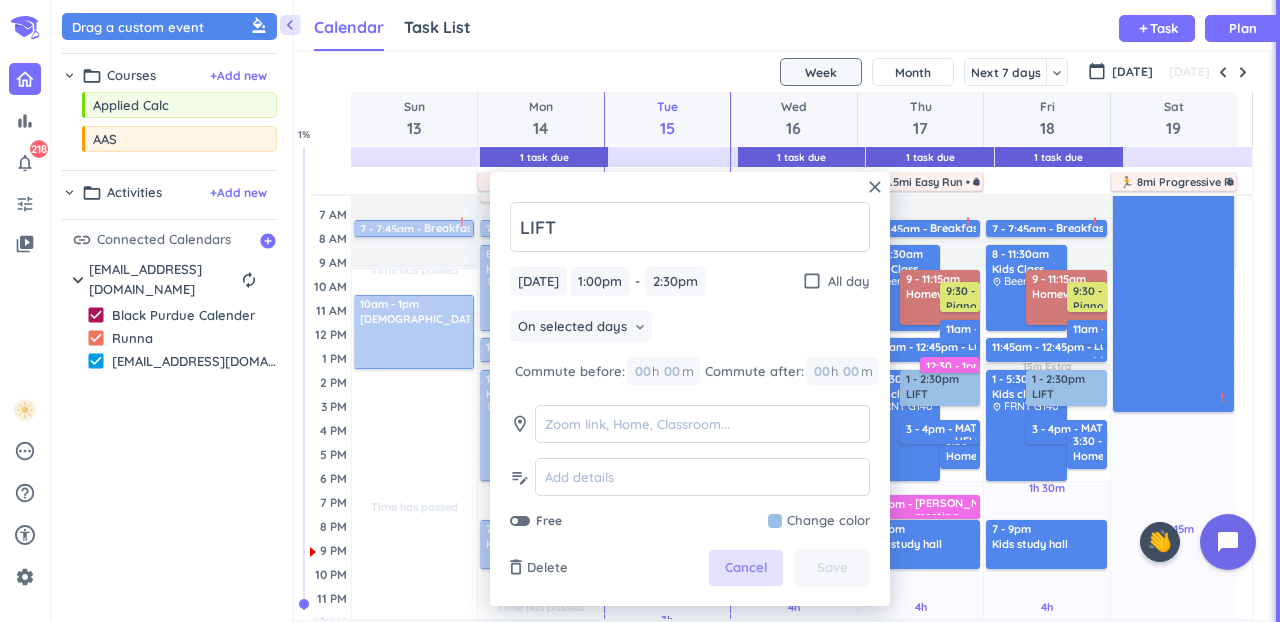 click on "Cancel" at bounding box center [746, 568] 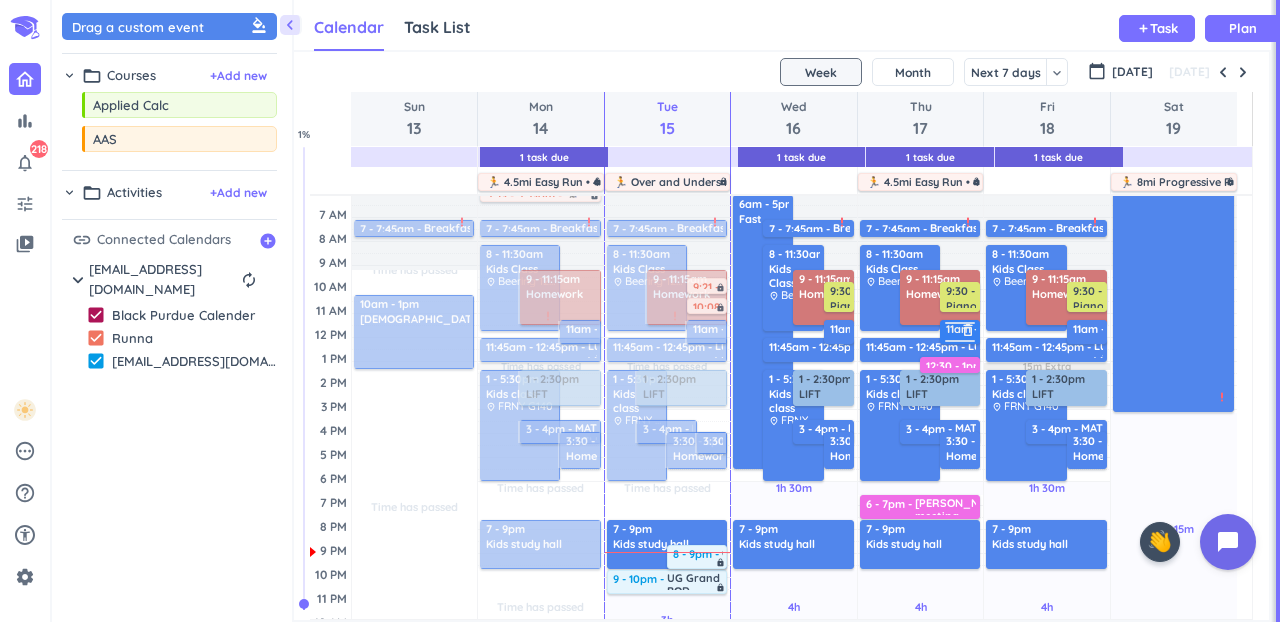 click on "11am - 12pm" at bounding box center (982, 330) 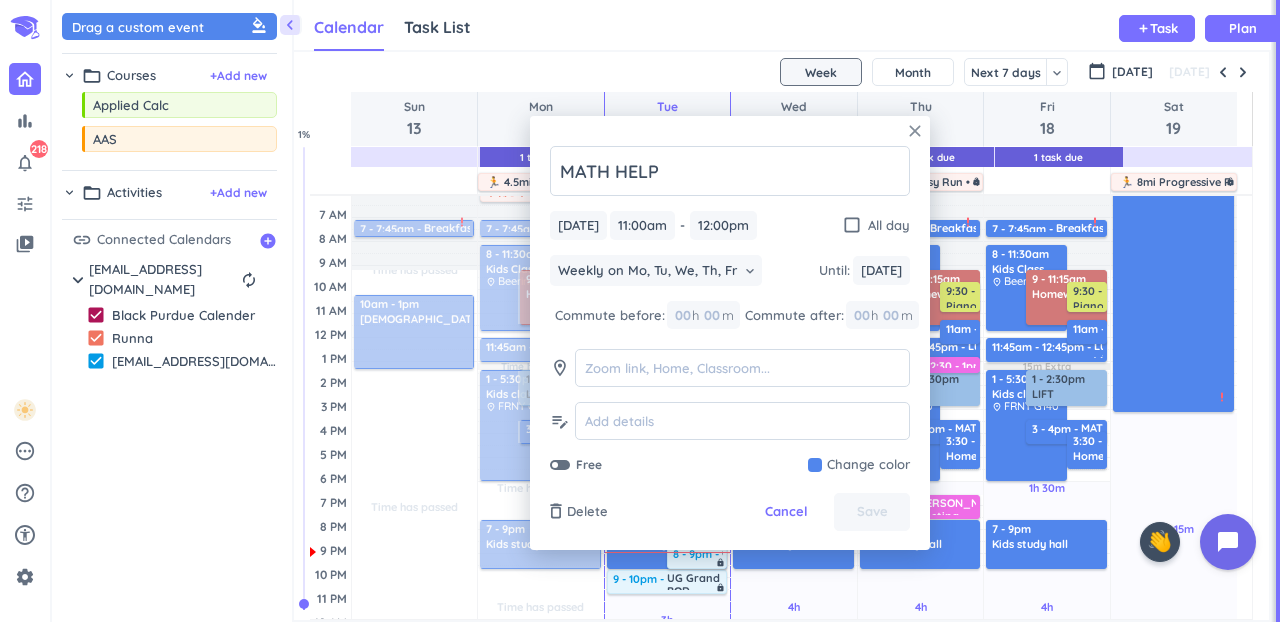 click on "close" at bounding box center [915, 131] 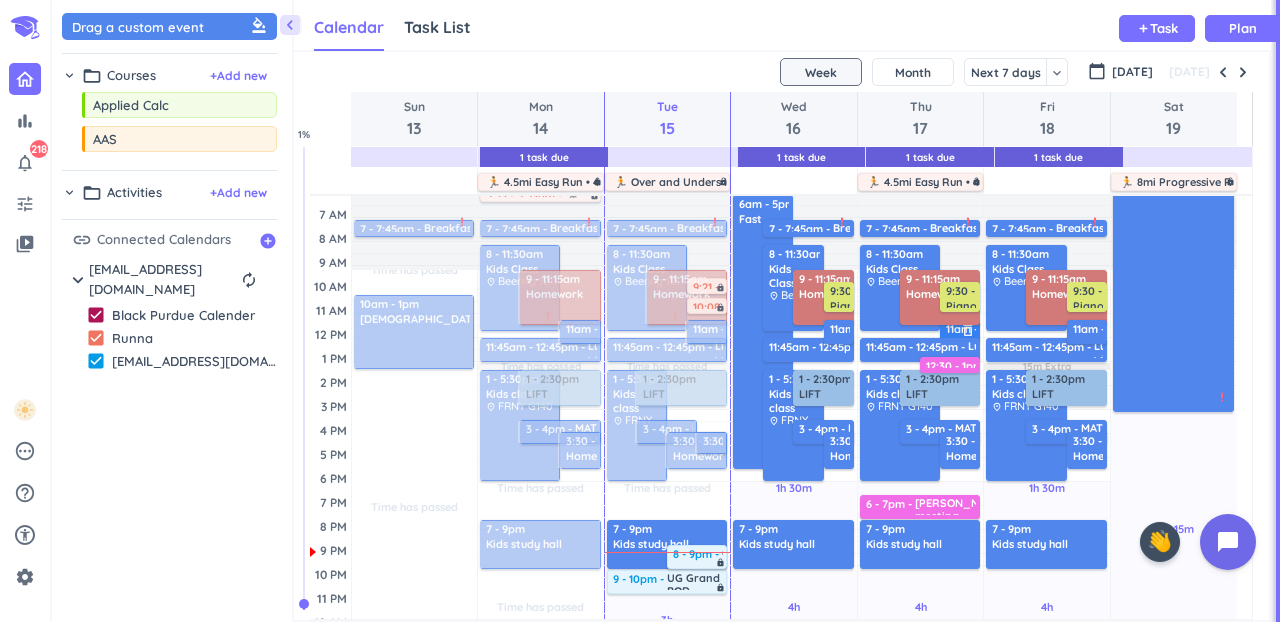 click on "11am - 12pm" at bounding box center [982, 330] 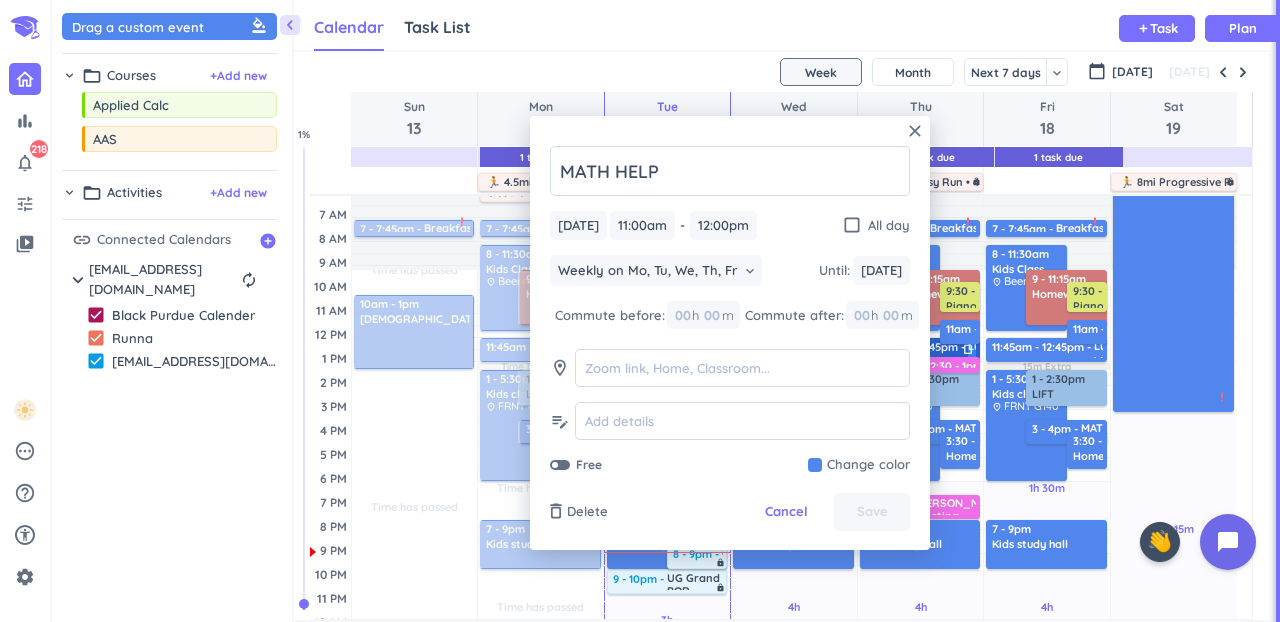 click on "11:45am - 12:45pm Lunch with Kids delete_outline place Ford" at bounding box center (920, 350) 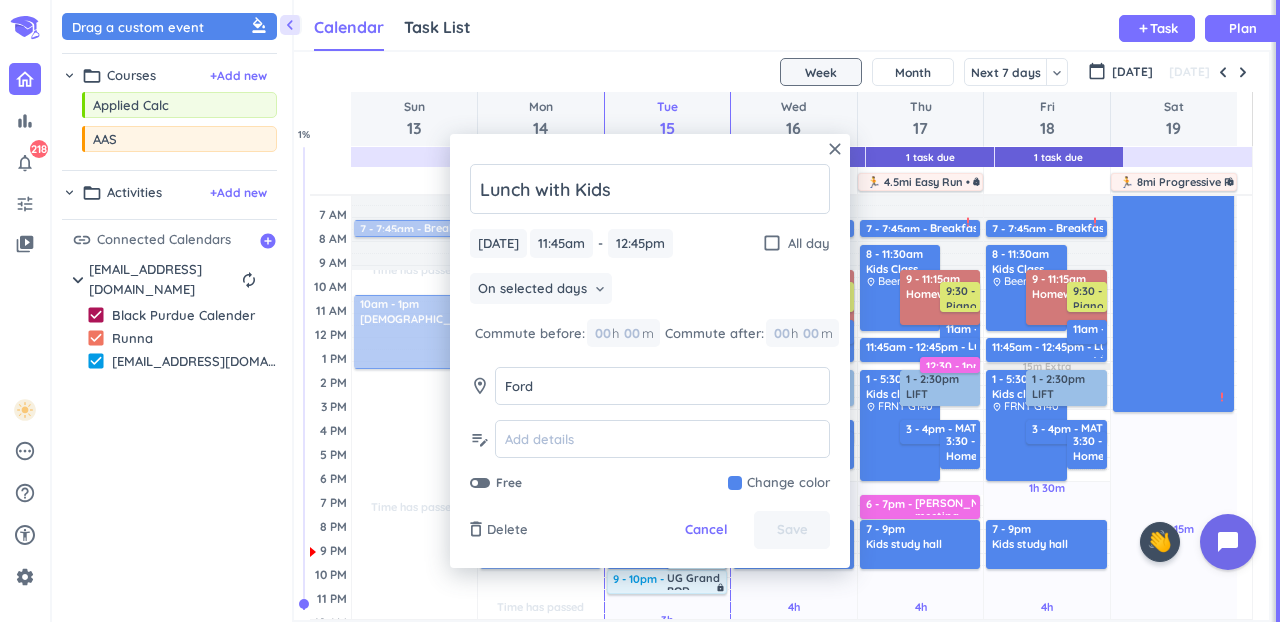 click at bounding box center [779, 483] 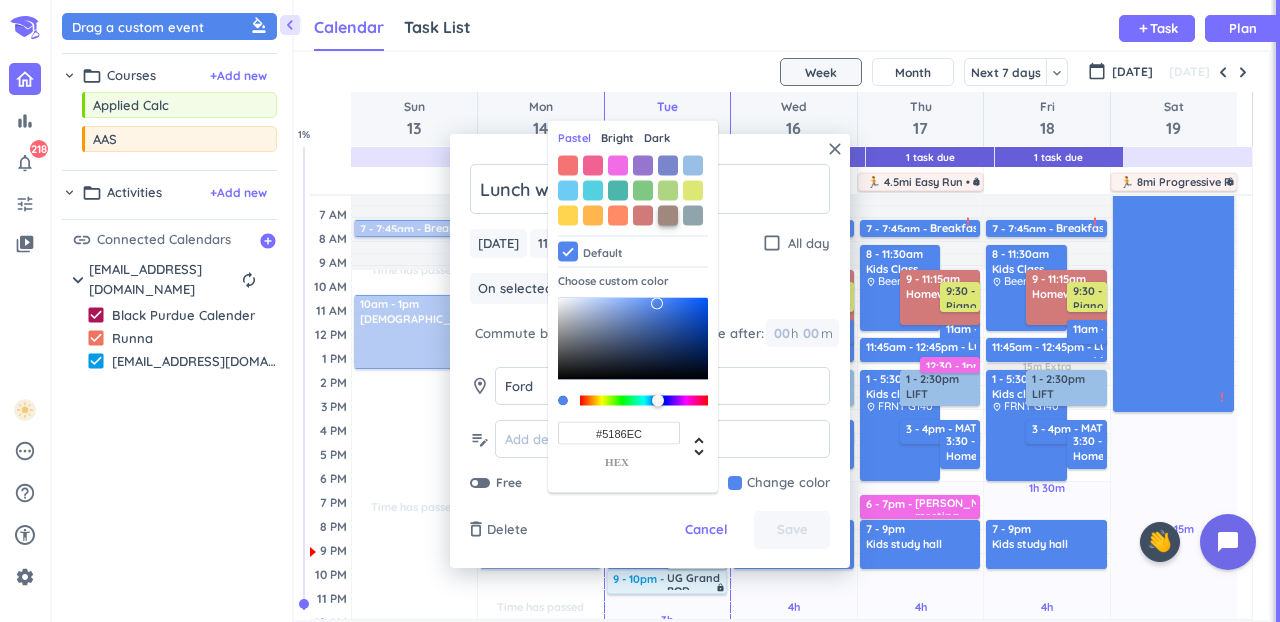 click at bounding box center [668, 215] 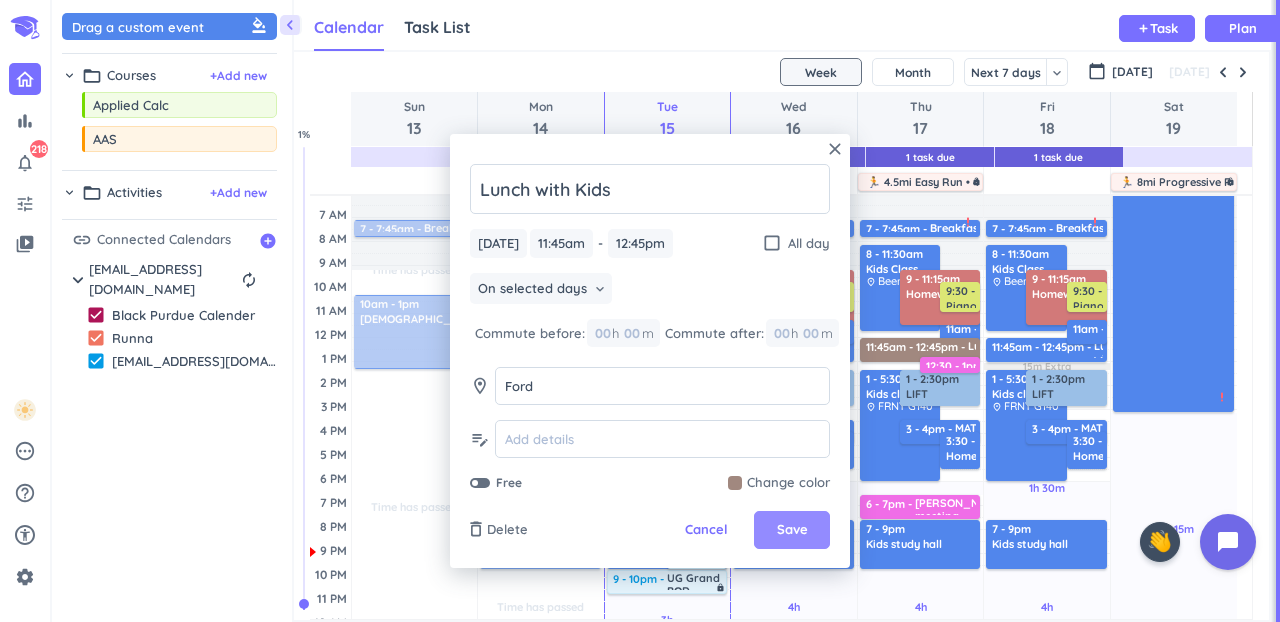 click on "Save" at bounding box center [792, 530] 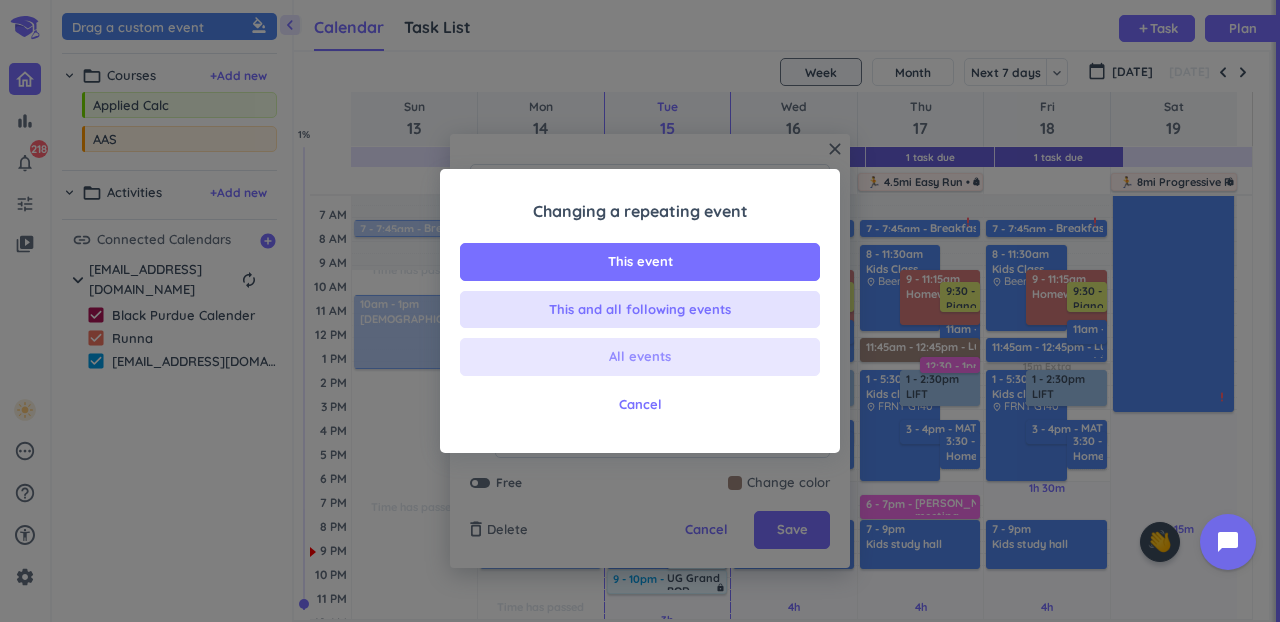 click on "All events" at bounding box center [640, 357] 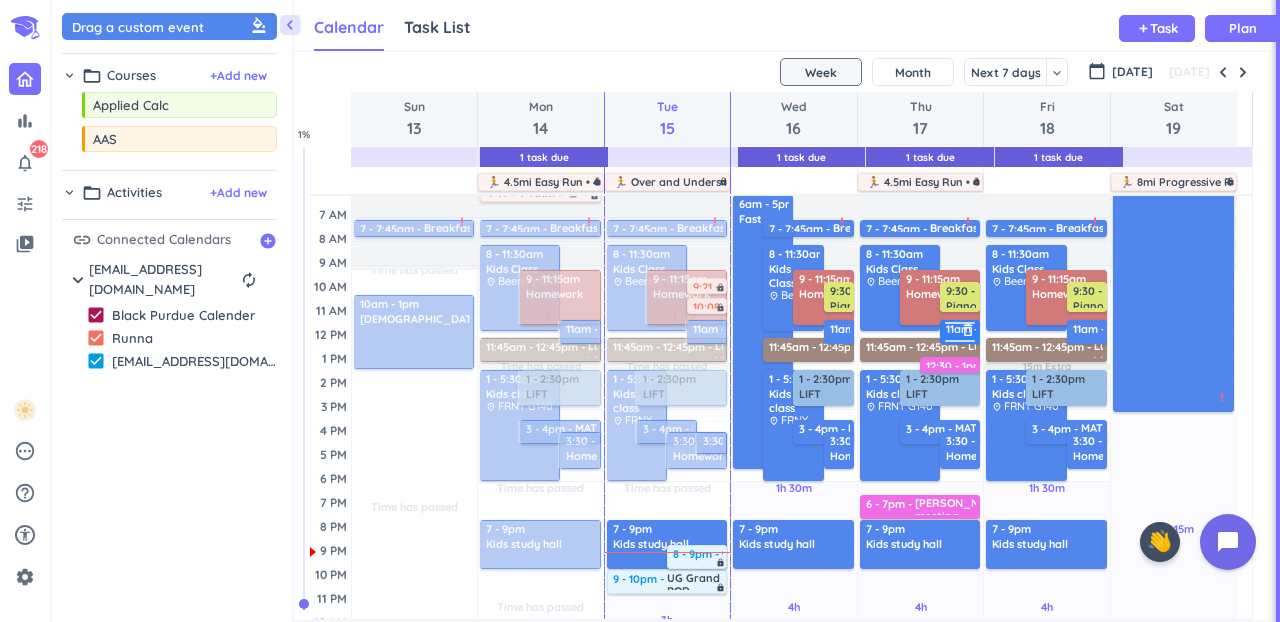 click on "11am - 12pm" at bounding box center [982, 330] 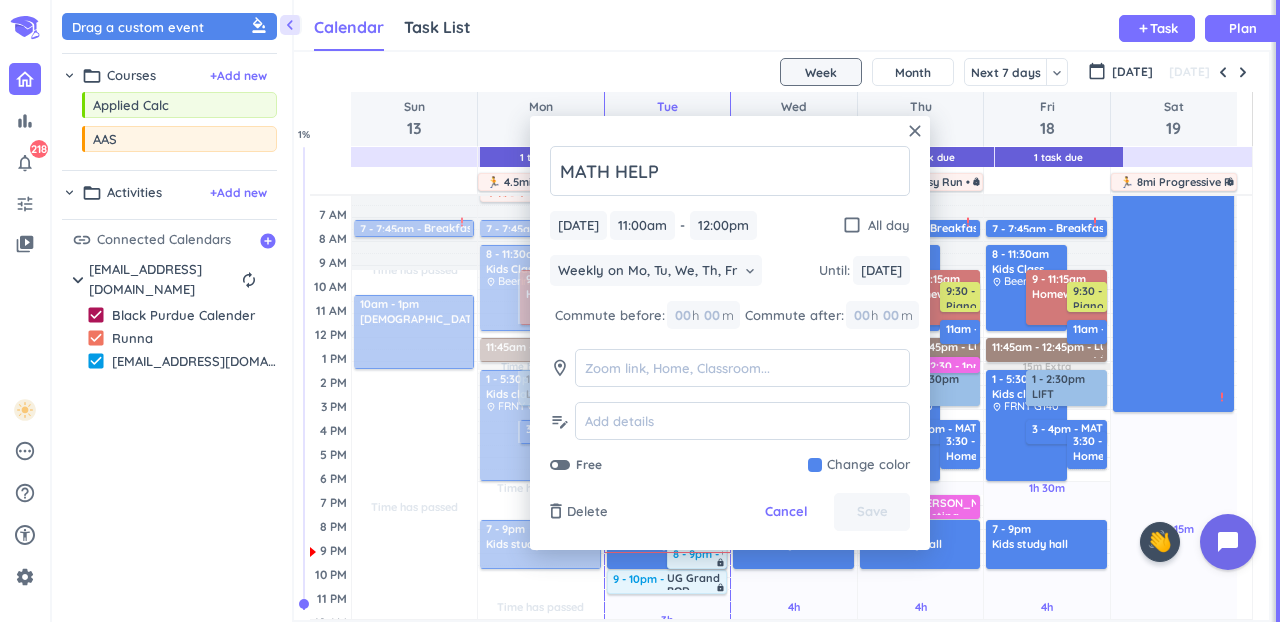 click at bounding box center [859, 465] 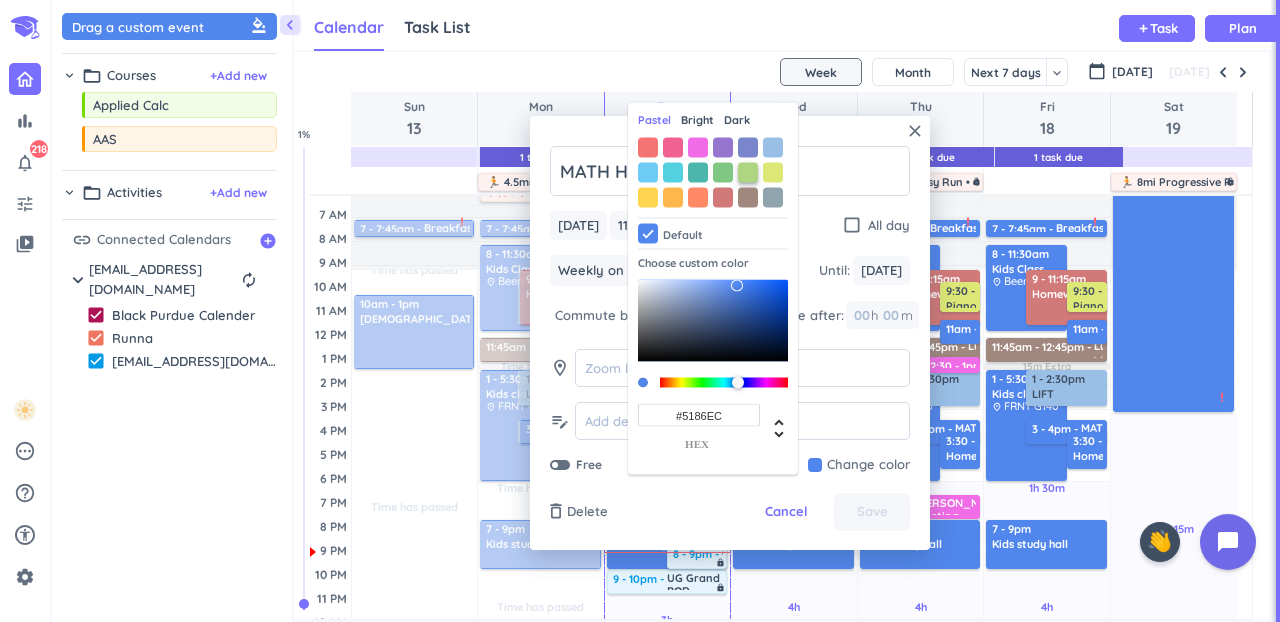 click at bounding box center (748, 172) 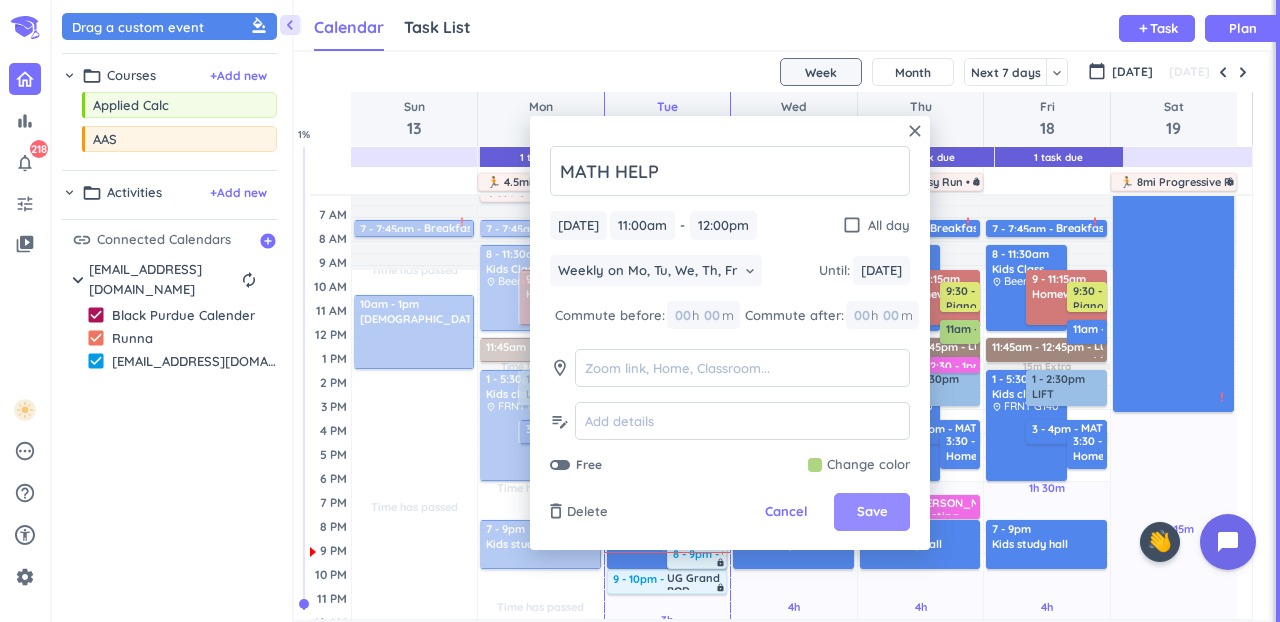 click on "Save" at bounding box center [872, 512] 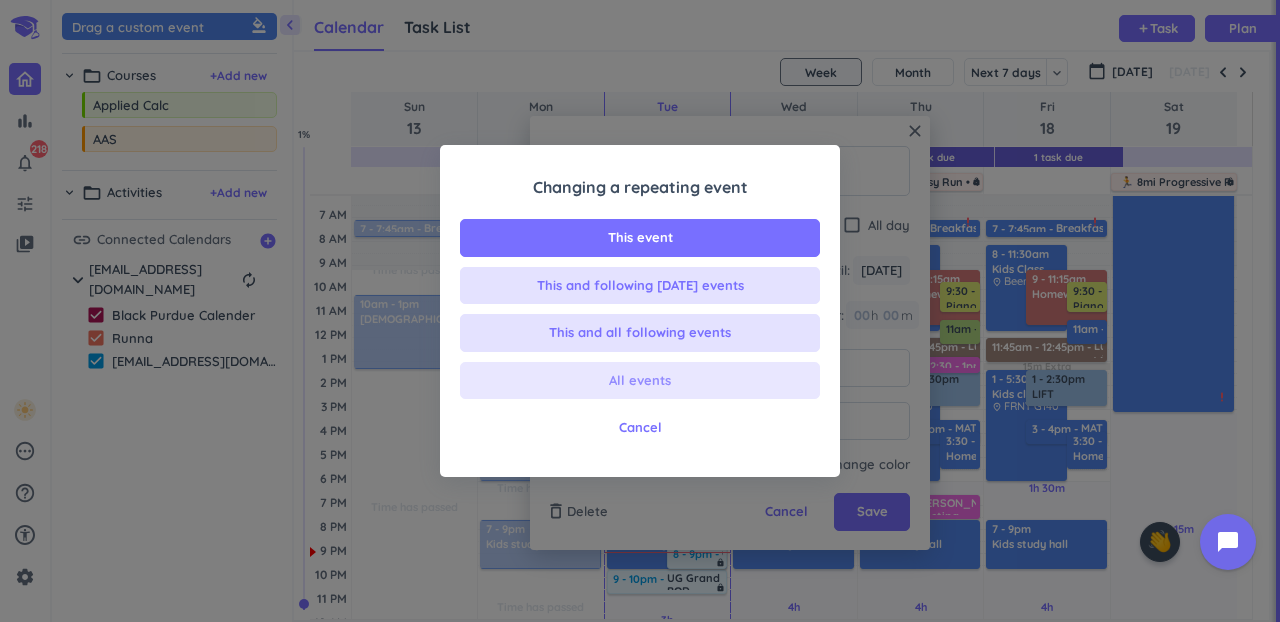 click on "All events" at bounding box center [640, 381] 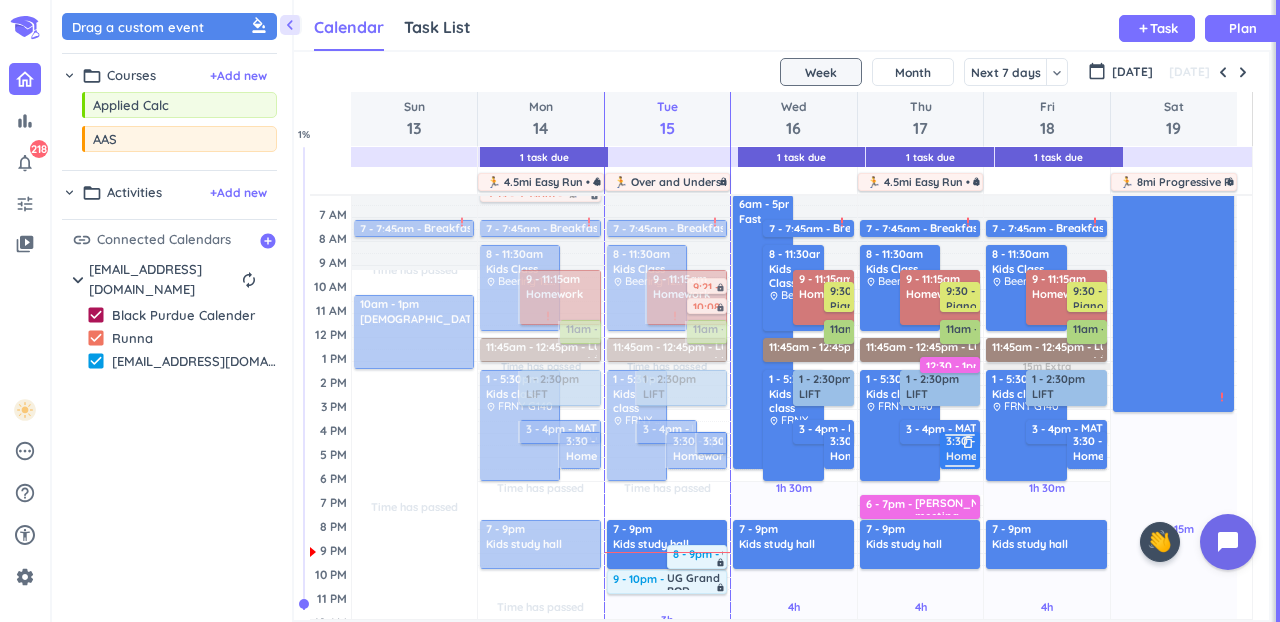 click on "Homework" at bounding box center [974, 456] 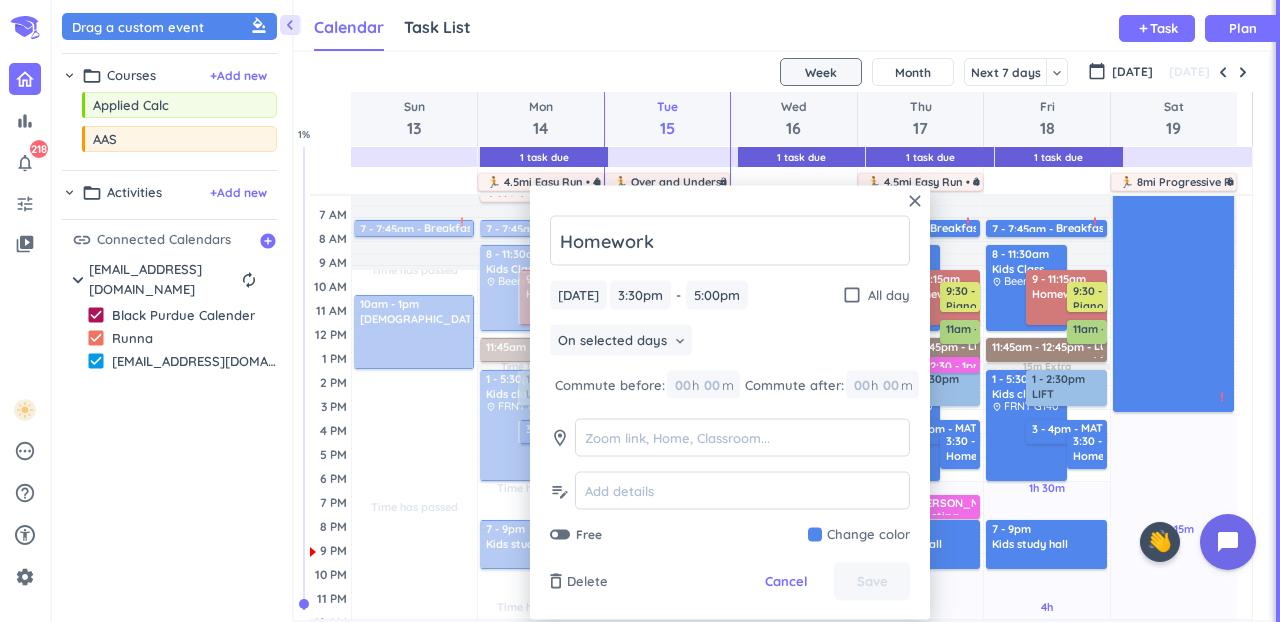 click at bounding box center [859, 535] 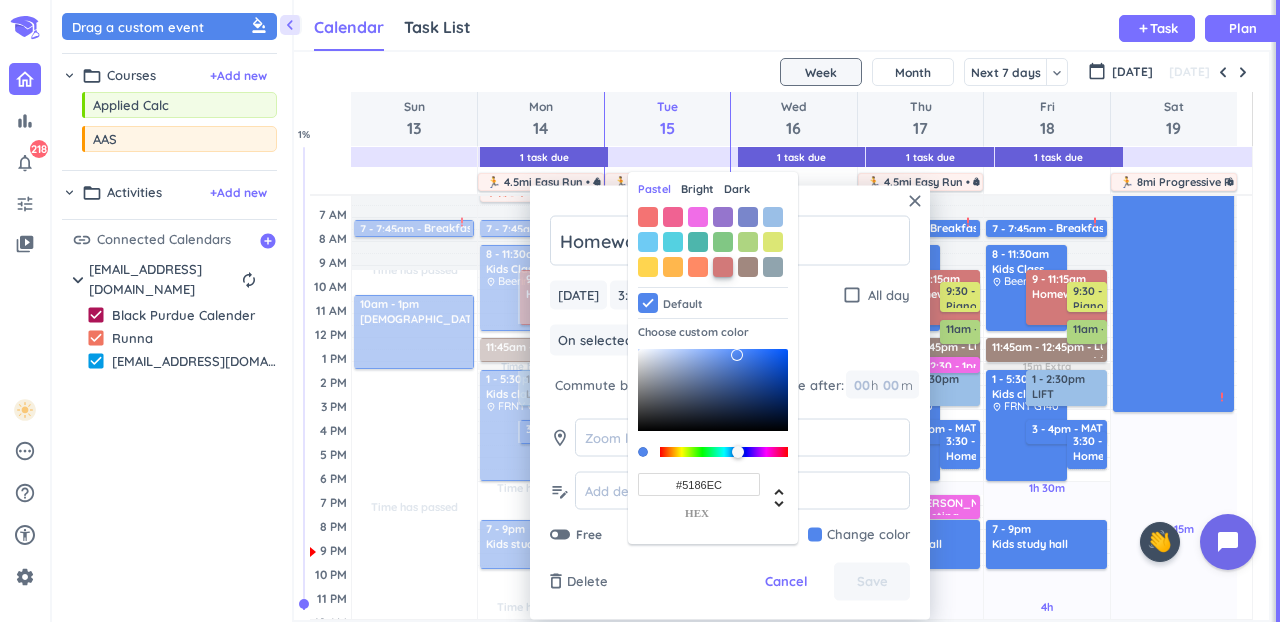 click at bounding box center [723, 267] 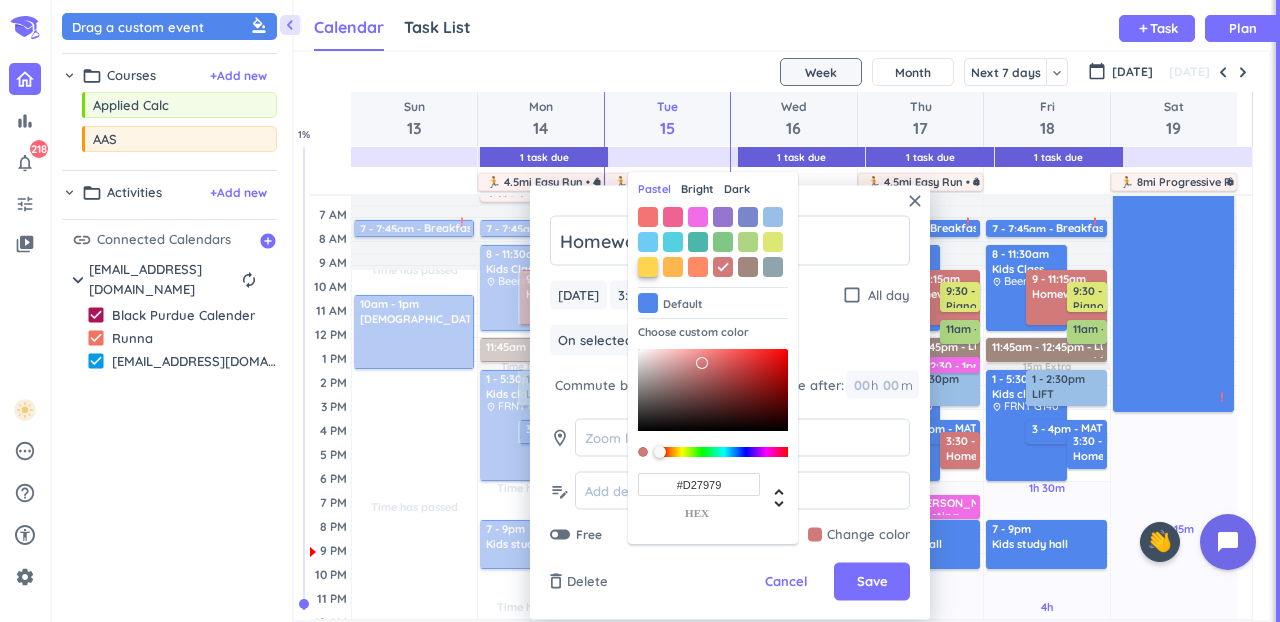 click at bounding box center [648, 267] 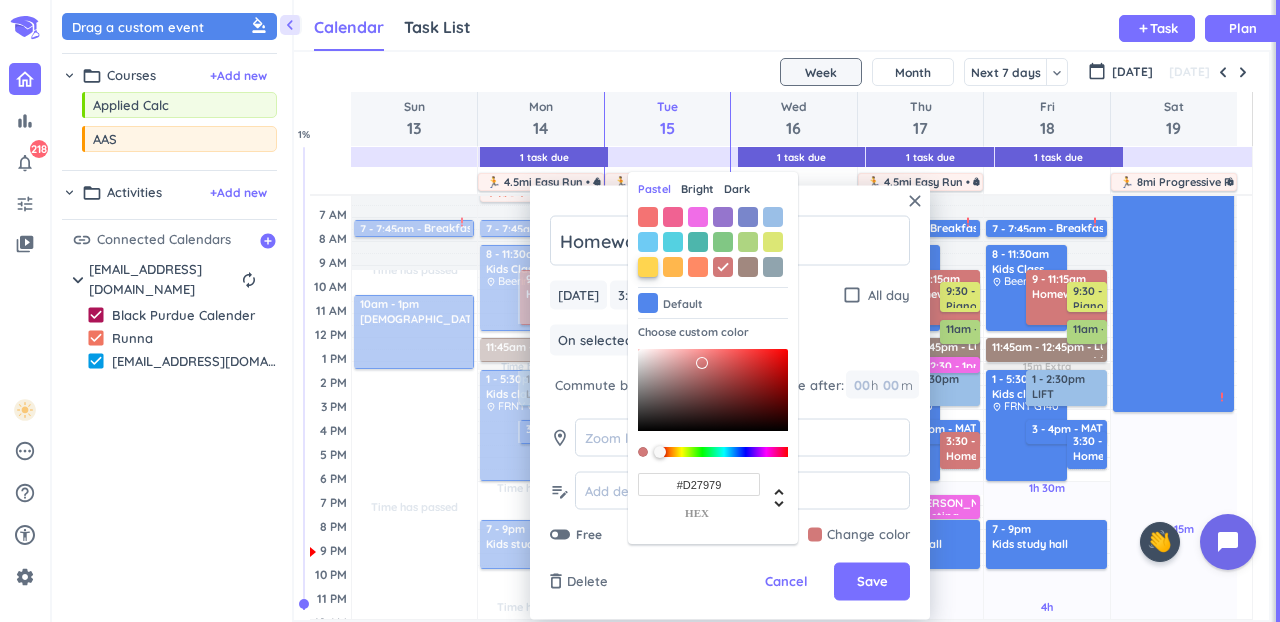 type on "#FFD54F" 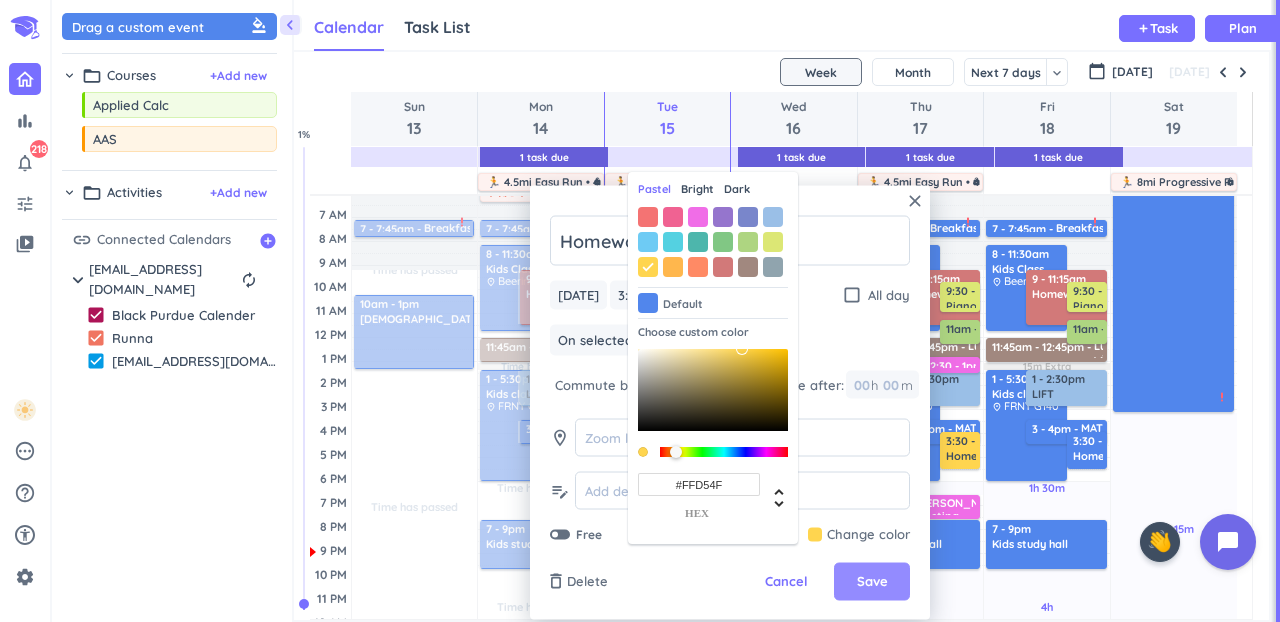 click on "Save" at bounding box center [872, 582] 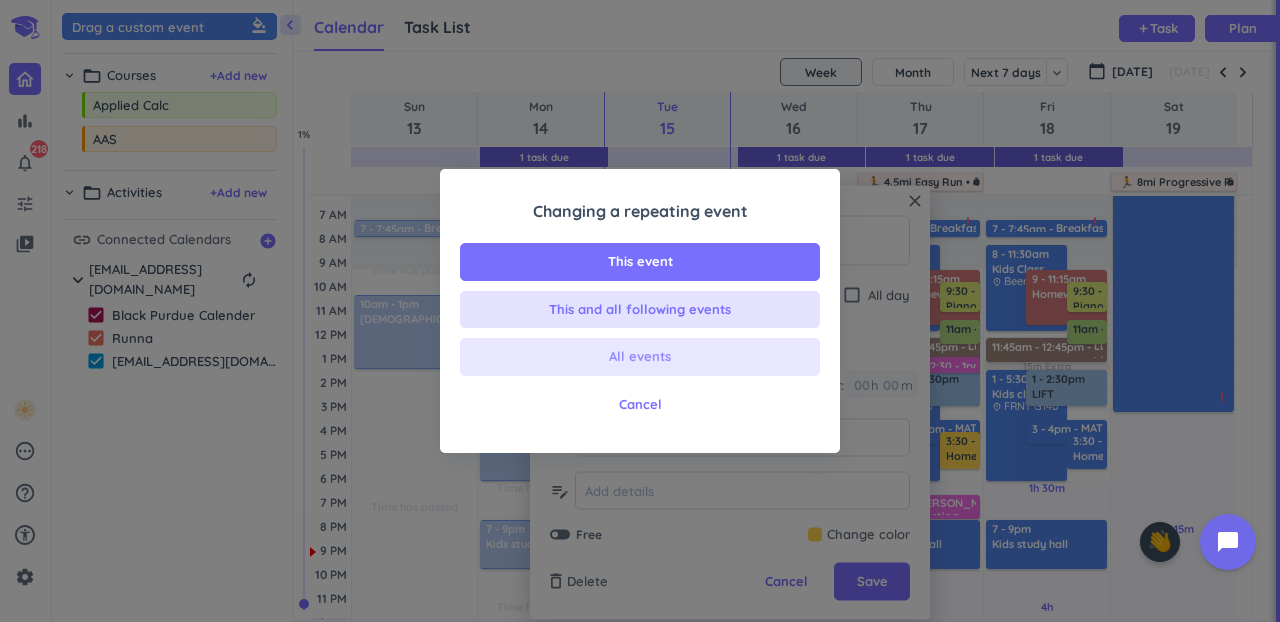 click on "All events" at bounding box center [640, 357] 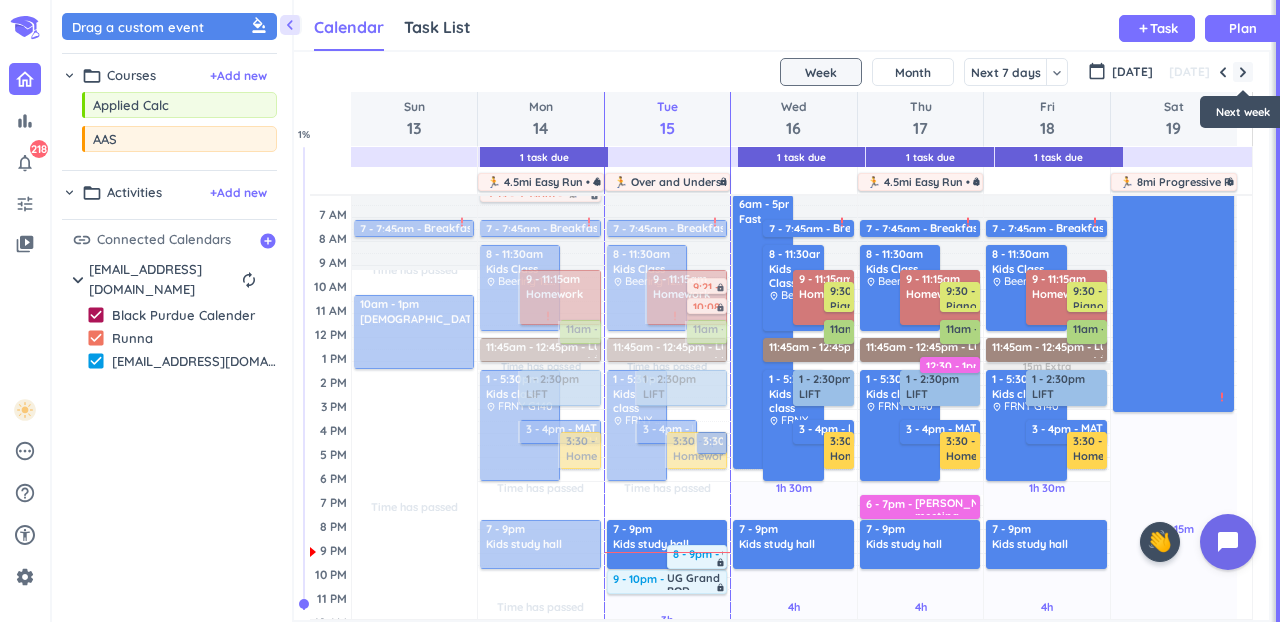 click at bounding box center (1243, 72) 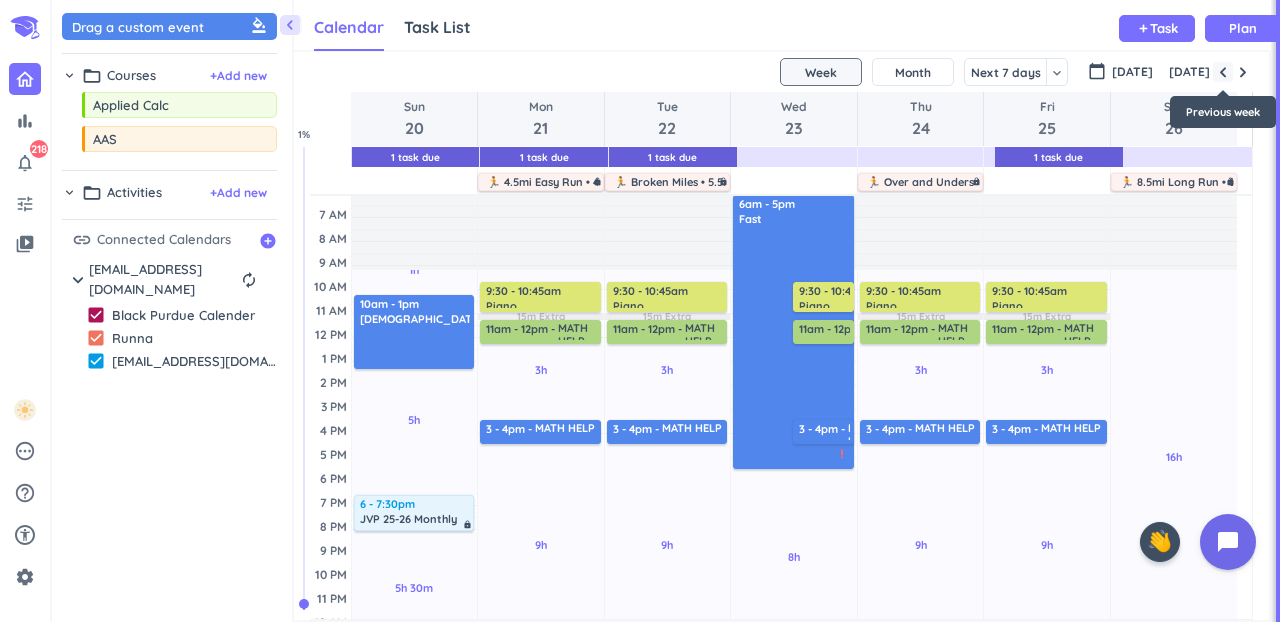 click at bounding box center [1223, 72] 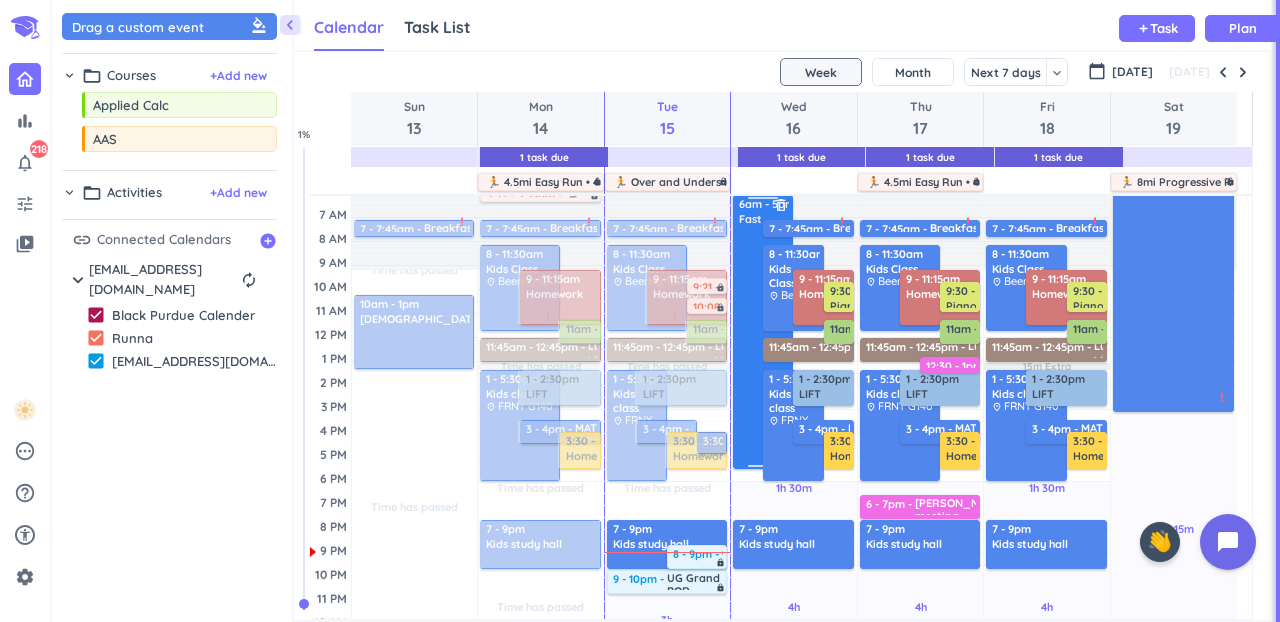 click at bounding box center (764, 346) 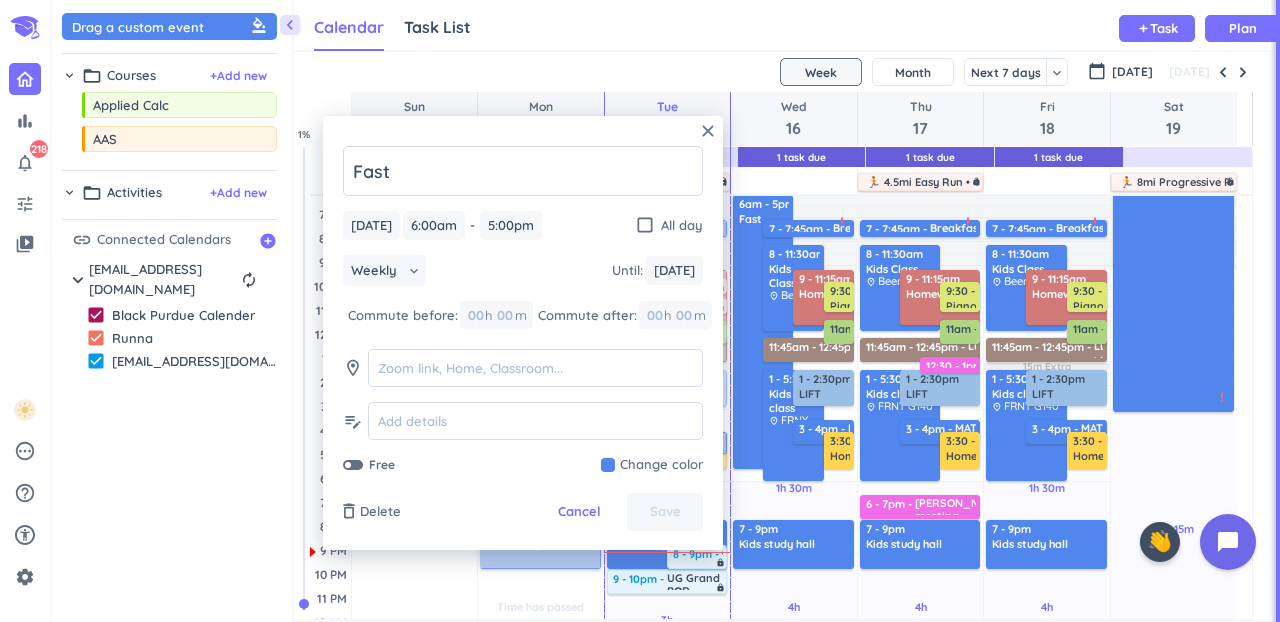 click at bounding box center (652, 465) 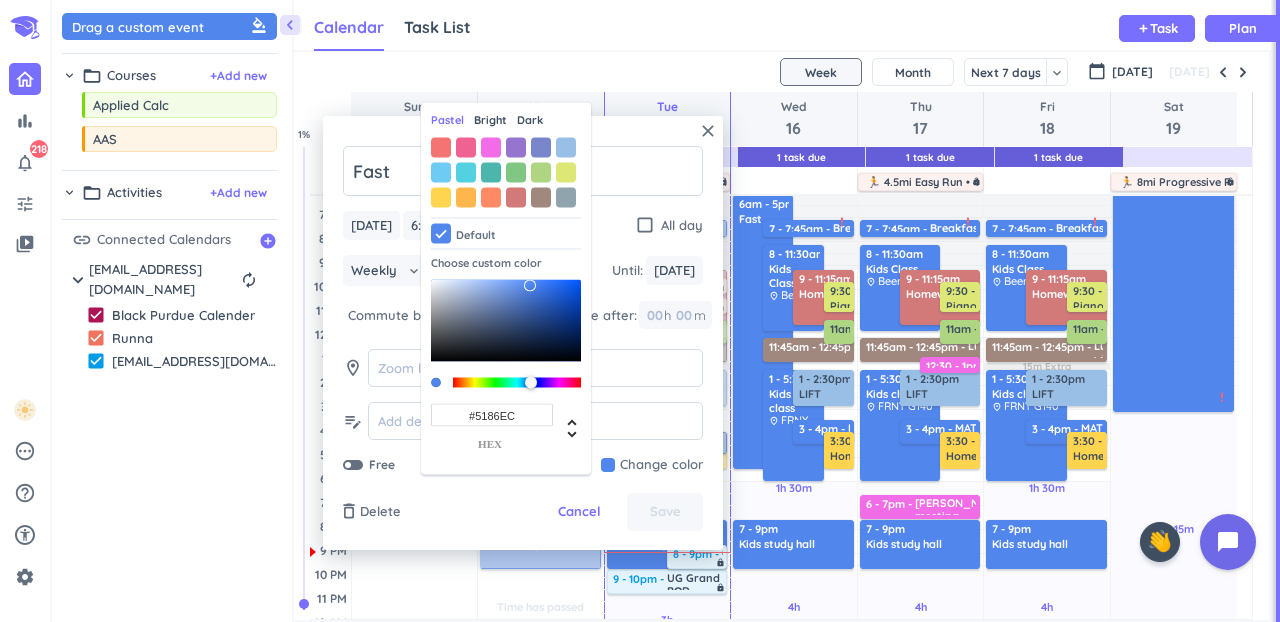 click on "Dark" at bounding box center (530, 120) 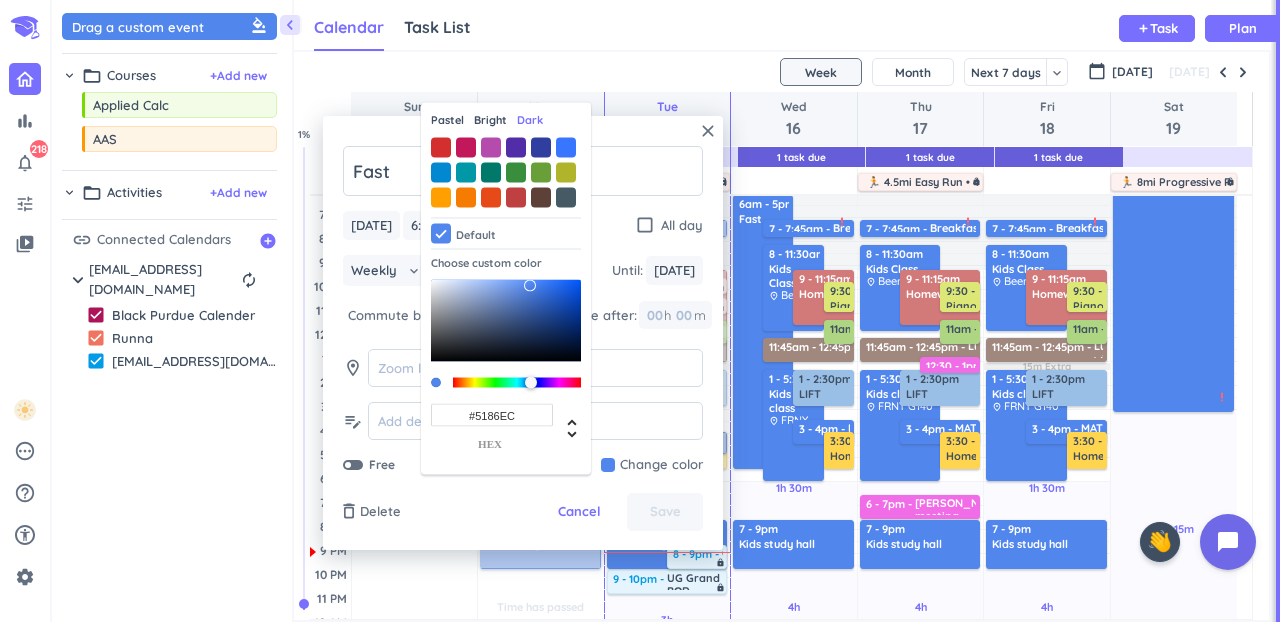 click on "Bright" at bounding box center [490, 120] 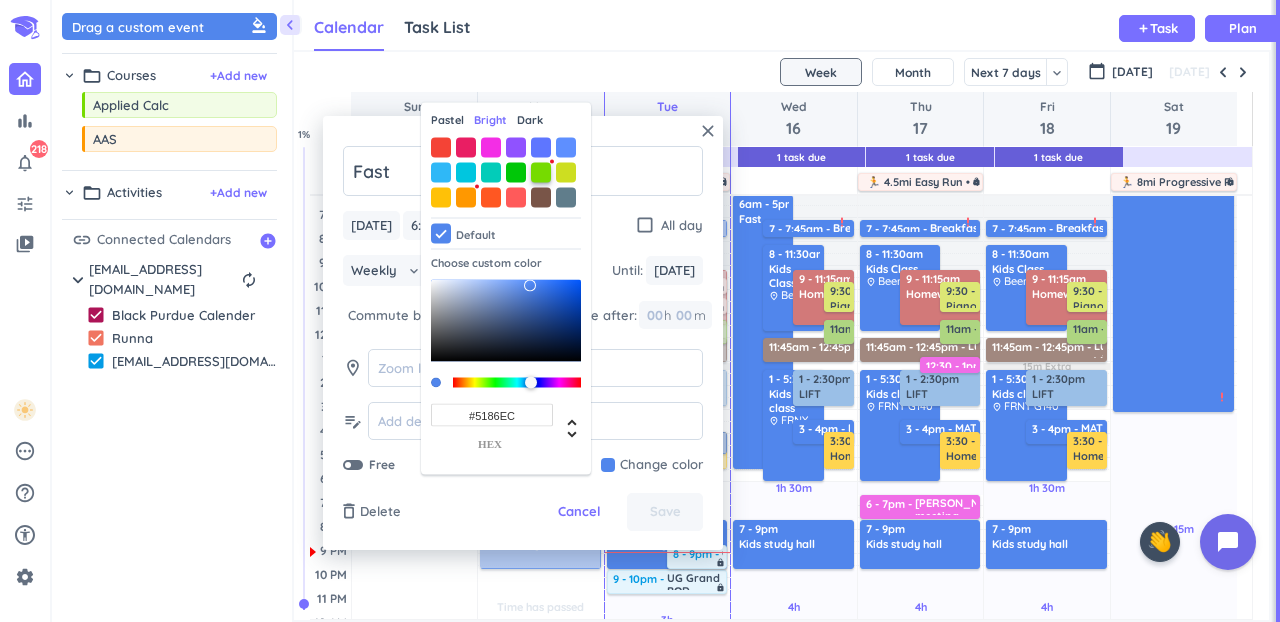 click at bounding box center (541, 172) 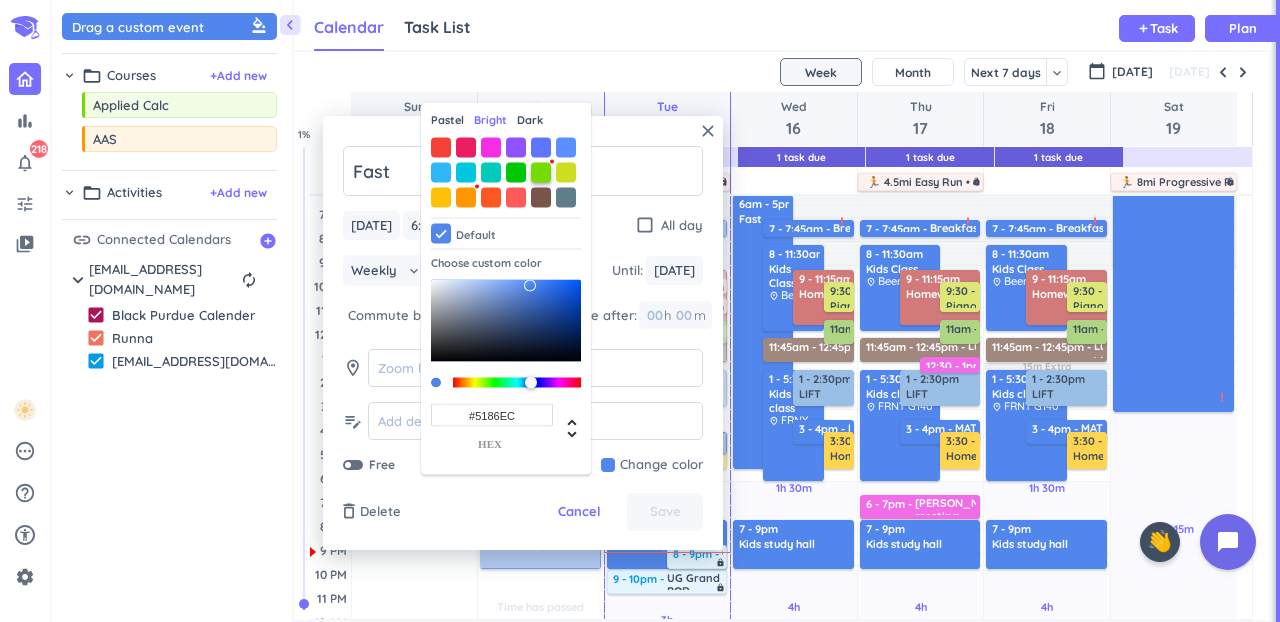 type on "#76DB00" 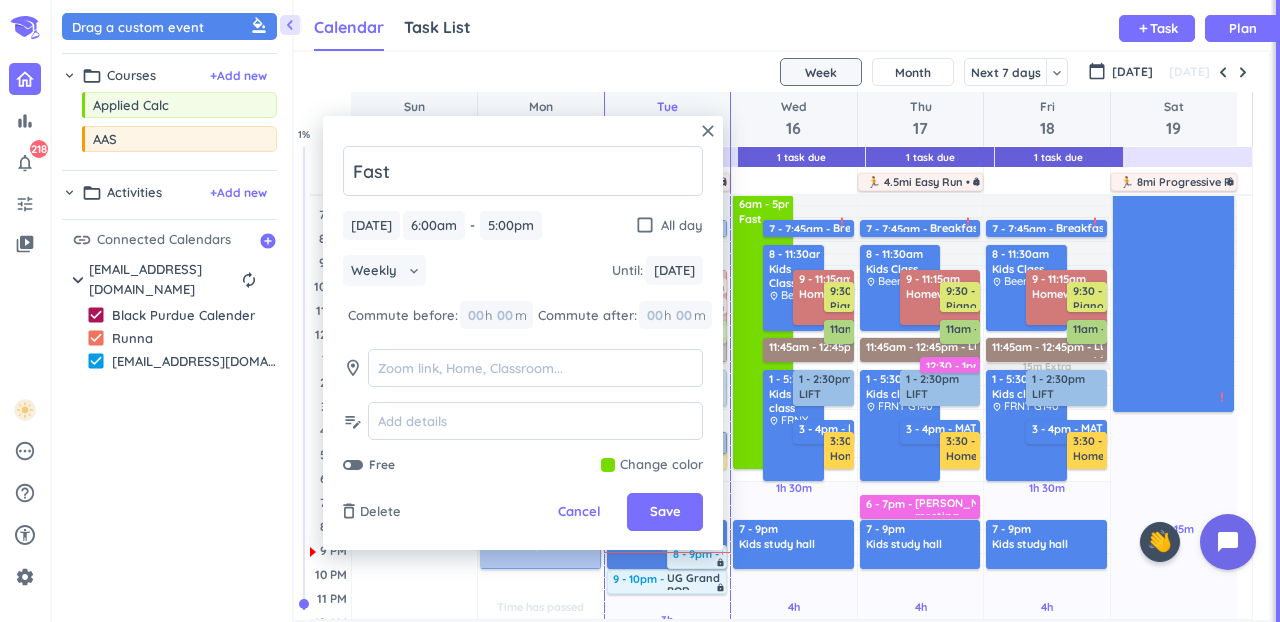 click on "Fast [DATE] [DATE]   6:00am 6:00am - 5:00pm 5:00pm check_box_outline_blank All day Weekly keyboard_arrow_down Until :  [DATE] [DATE] Commute before: 00 h 00 m Commute after: 00 h 00 m room edit_note Free Change color Pastel Bright Dark Default Choose custom color #76DB00 hex" at bounding box center (523, 310) 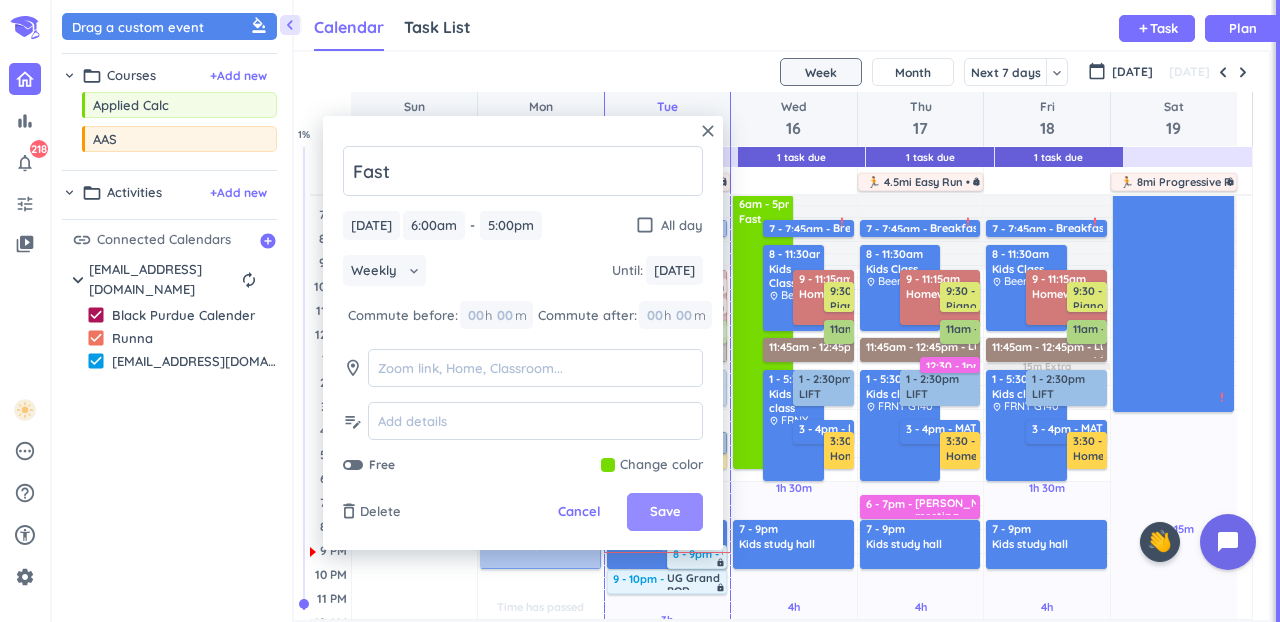 click on "Save" at bounding box center (665, 512) 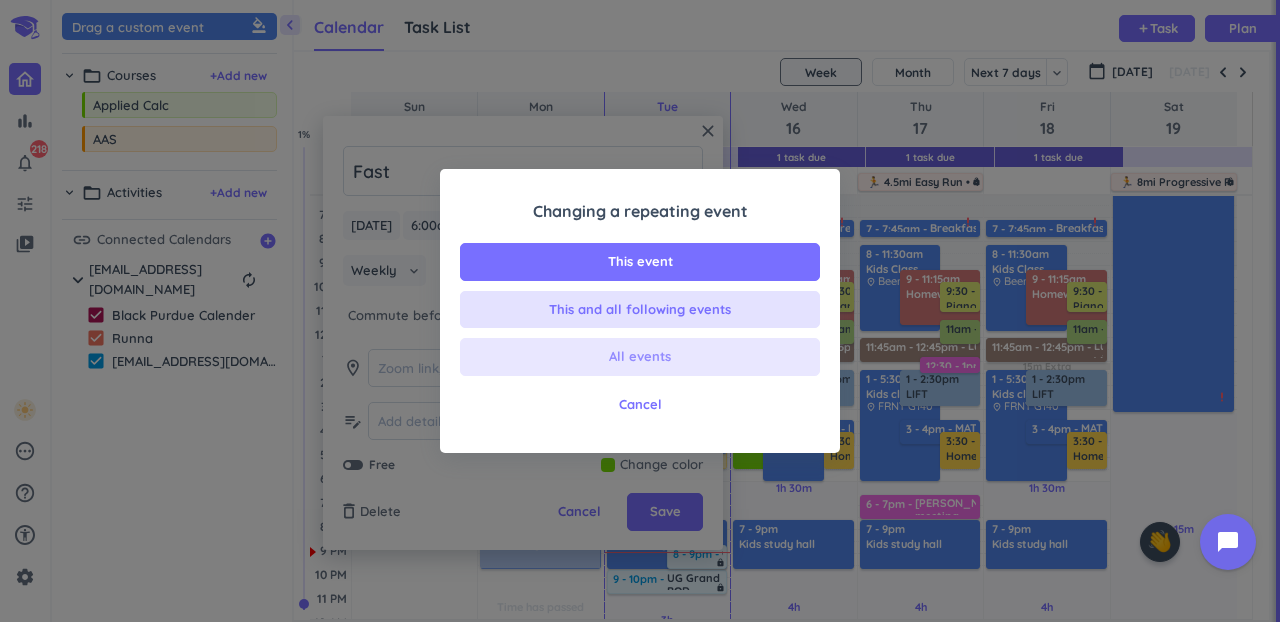 click on "All events" at bounding box center [640, 357] 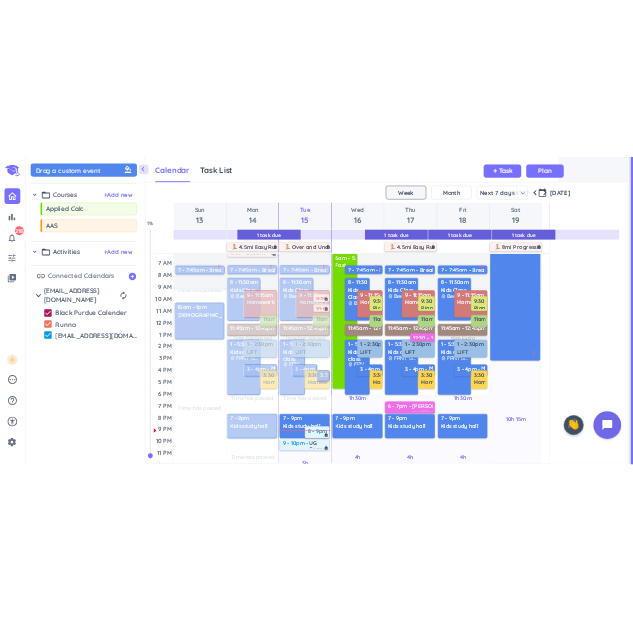 scroll, scrollTop: 35, scrollLeft: 315, axis: both 